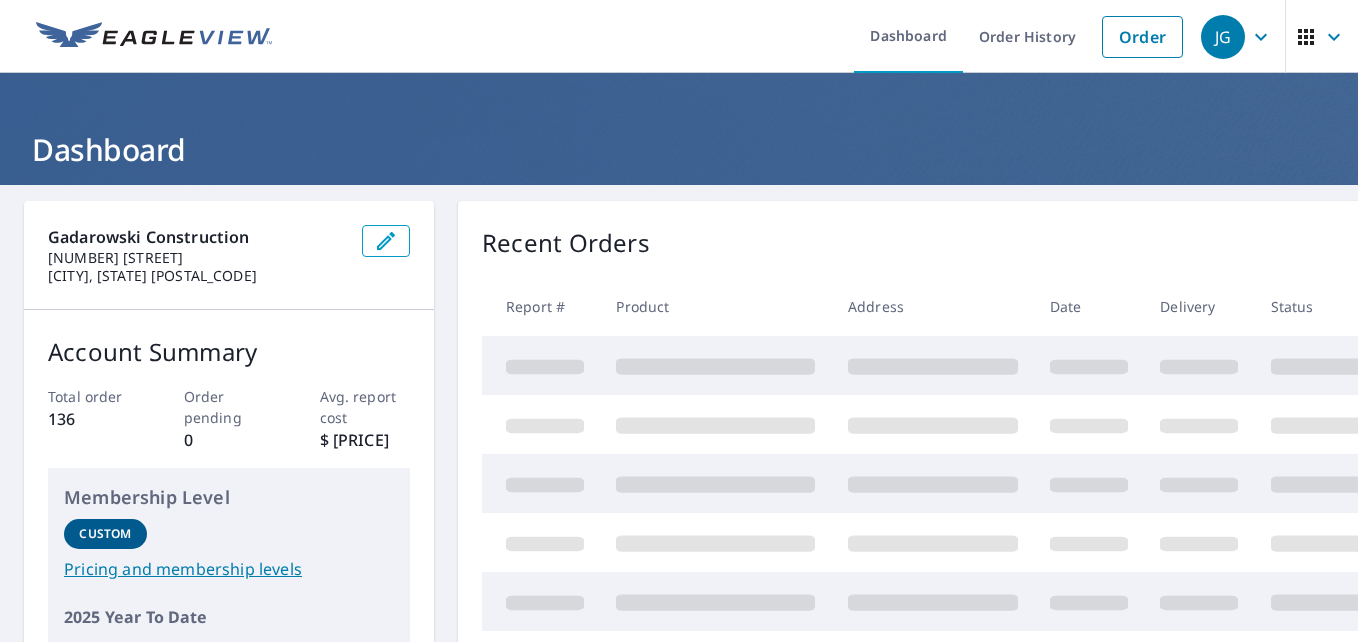 scroll, scrollTop: 0, scrollLeft: 0, axis: both 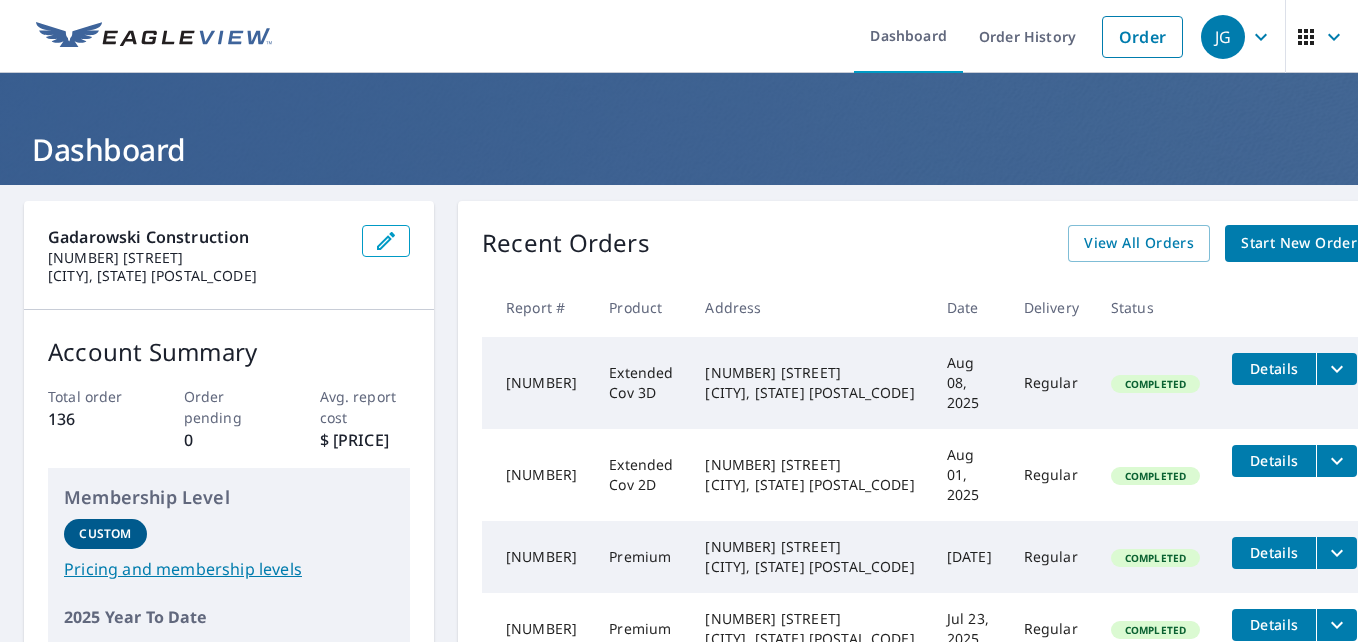 click on "Recent Orders View All Orders Start New Order" at bounding box center [927, 243] 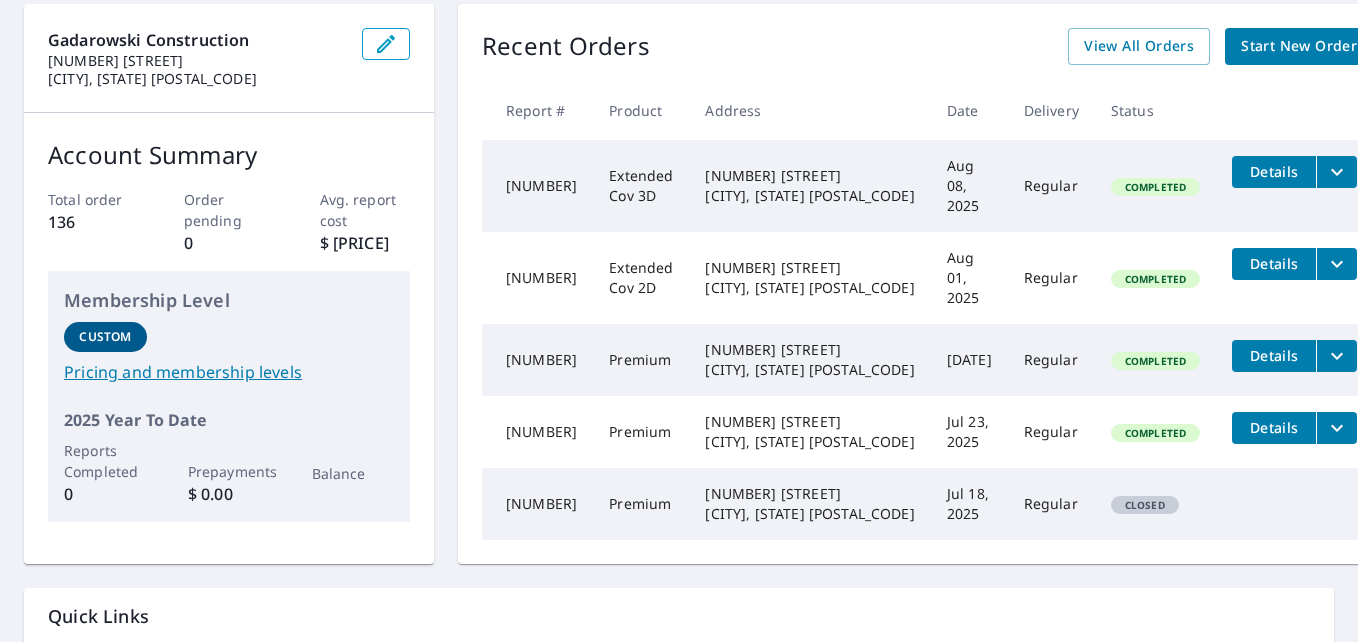 scroll, scrollTop: 200, scrollLeft: 0, axis: vertical 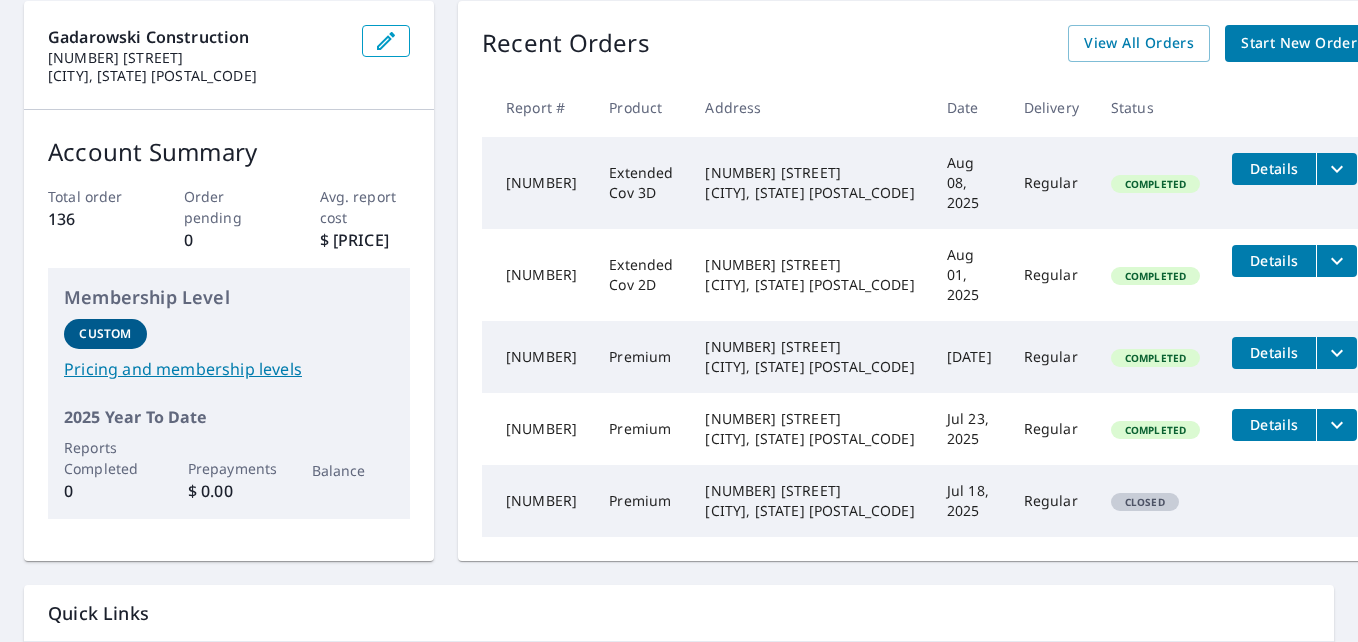 click on "66488529 Premium 5 Porter Ln
Marlborough, NH 03455 Jul 18, 2025 Regular Closed" at bounding box center (927, 501) 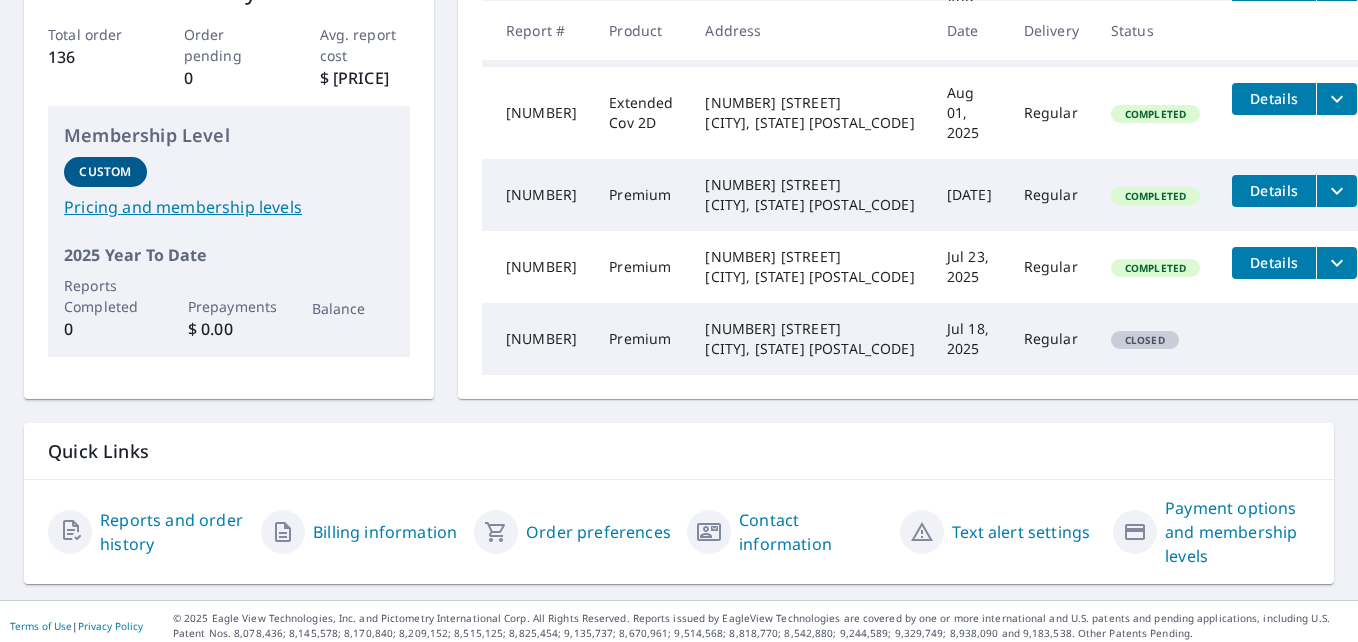 scroll, scrollTop: 375, scrollLeft: 0, axis: vertical 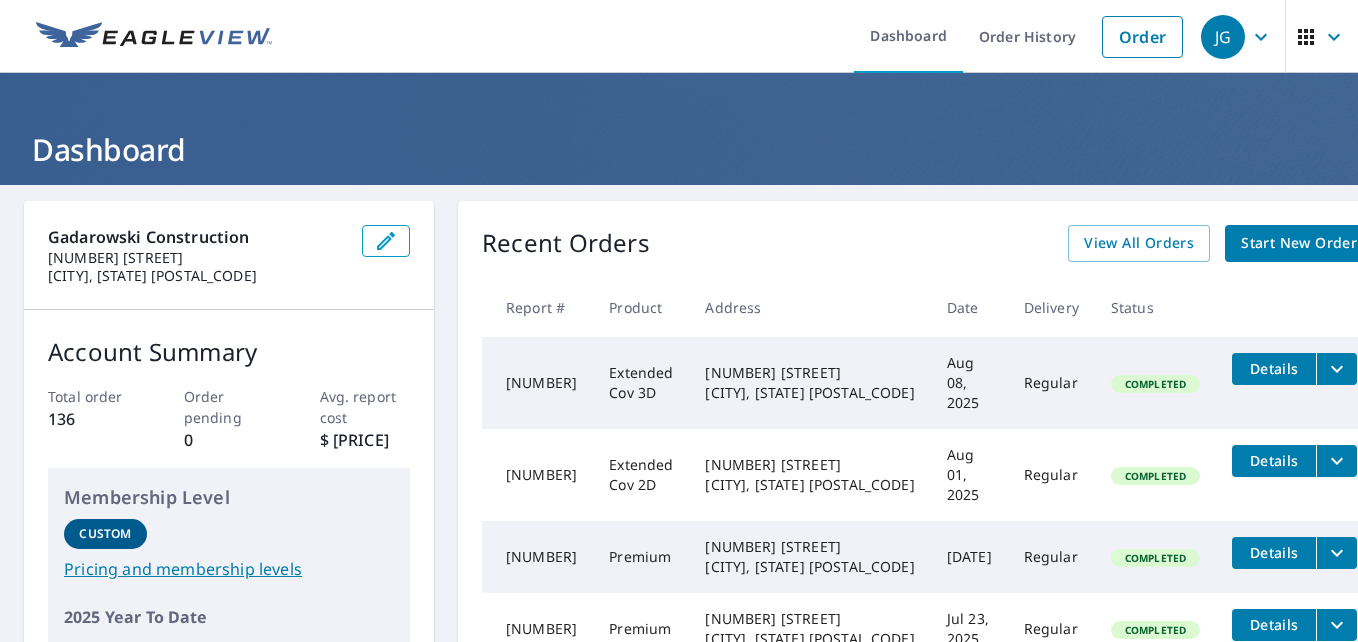 click on "Recent Orders View All Orders Start New Order Report # Product Address Date Delivery Status 66845286 Extended Cov 3D 203 East St
Petersham, MA 01366 Aug 08, 2025 Regular Completed Details 66723257 Extended Cov 2D 911 Conant Rd
Athol, MA 01331 Aug 01, 2025 Regular Completed Details 66625962 Premium 8 Shepard Ave
Pembroke, MA 02359 Jul 27, 2025 Regular Completed Details 66570740 Premium 60 Bartlett Lane
Orange, MA 01364 Jul 23, 2025 Regular Completed Details 66488529 Premium 5 Porter Ln
Marlborough, NH 03455 Jul 18, 2025 Regular Closed" at bounding box center (927, 481) 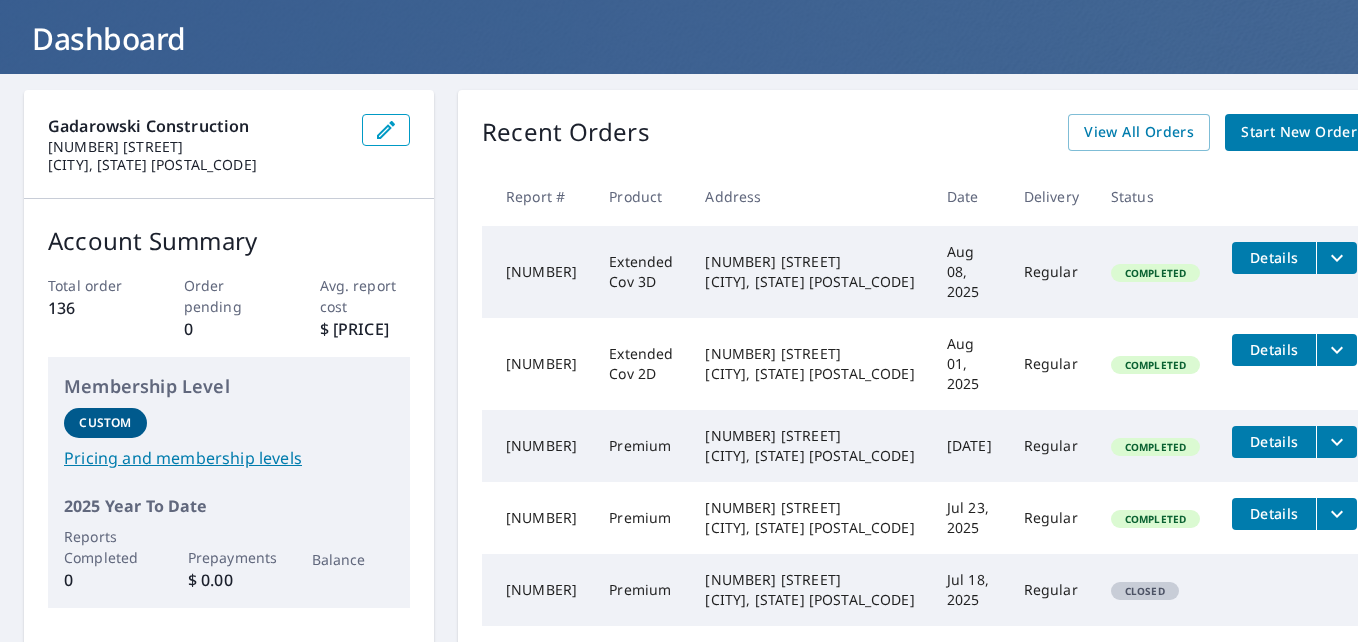 scroll, scrollTop: 300, scrollLeft: 0, axis: vertical 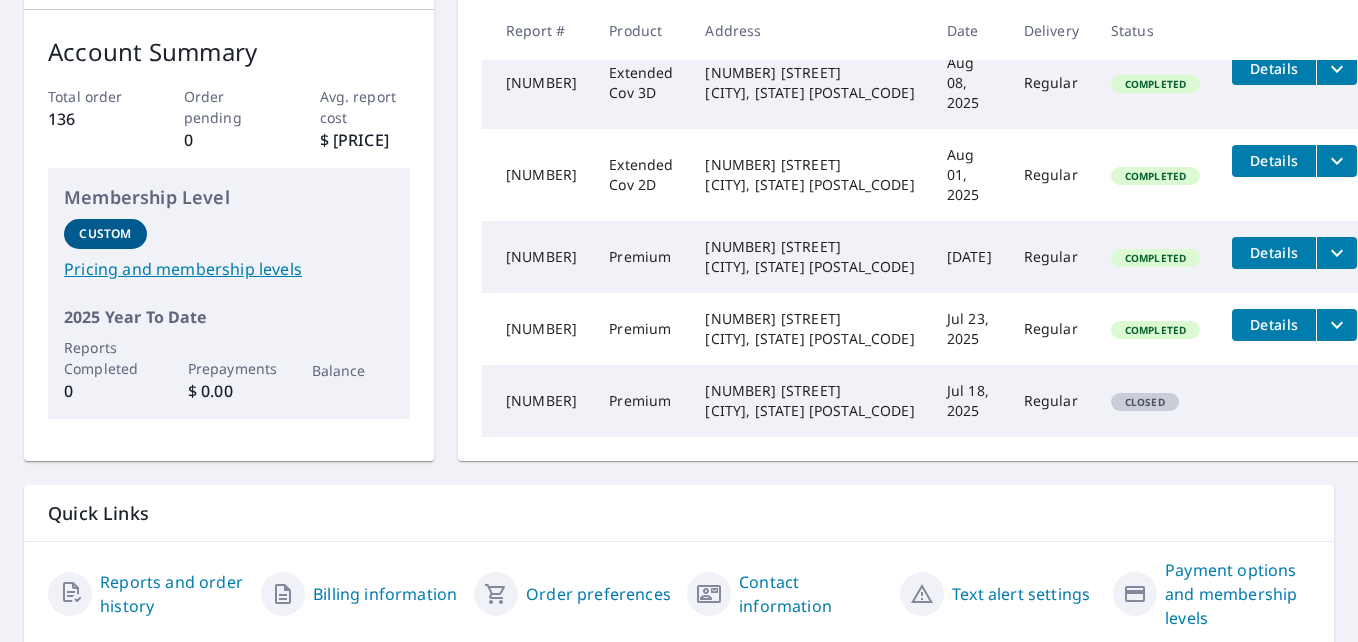 click on "Gadarowski Construction 992 Riceville Rd Athol, MA 01331 Account Summary Total order 136 Order pending 0 Avg. report cost $ 41.64 Membership Level Custom Pricing and membership levels 2025 Year To Date Reports Completed 0 Prepayments $ 0.00 Balance Recent Orders View All Orders Start New Order Report # Product Address Date Delivery Status 66845286 Extended Cov 3D 203 East St
Petersham, MA 01366 Aug 08, 2025 Regular Completed Details 66723257 Extended Cov 2D 911 Conant Rd
Athol, MA 01331 Aug 01, 2025 Regular Completed Details 66625962 Premium 8 Shepard Ave
Pembroke, MA 02359 Jul 27, 2025 Regular Completed Details 66570740 Premium 60 Bartlett Lane
Orange, MA 01364 Jul 23, 2025 Regular Completed Details 66488529 Premium 5 Porter Ln
Marlborough, NH 03455 Jul 18, 2025 Regular Closed" at bounding box center [679, 181] 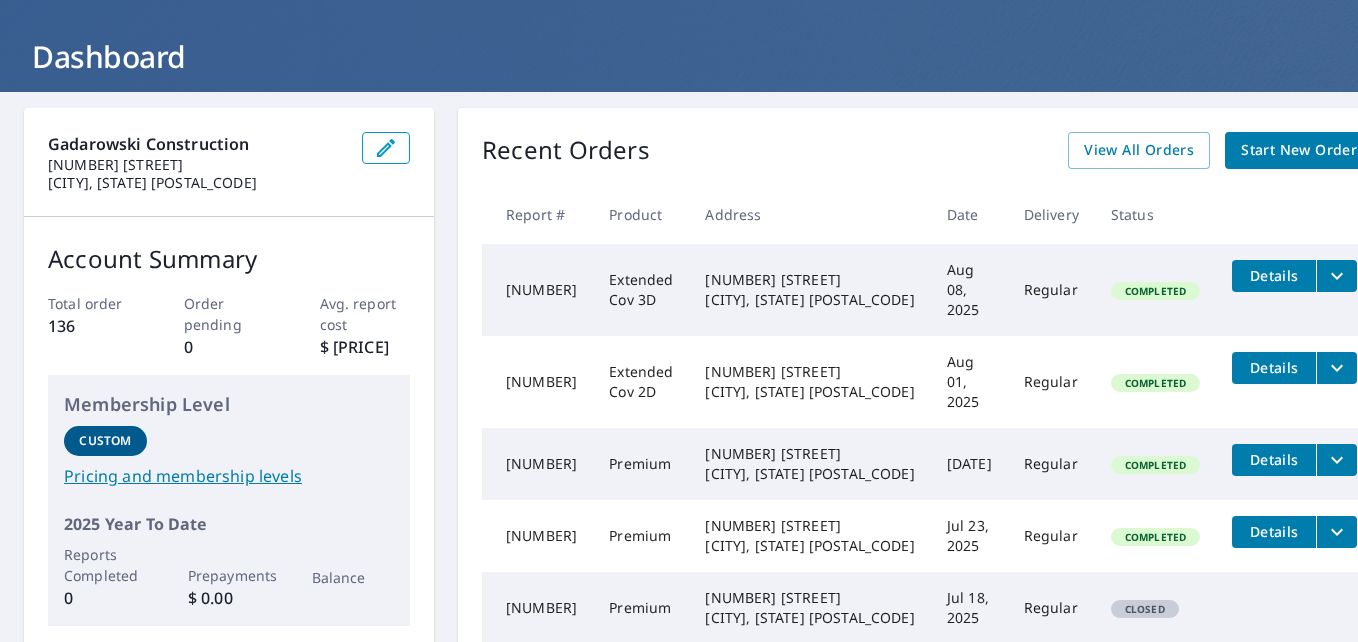 scroll, scrollTop: 0, scrollLeft: 0, axis: both 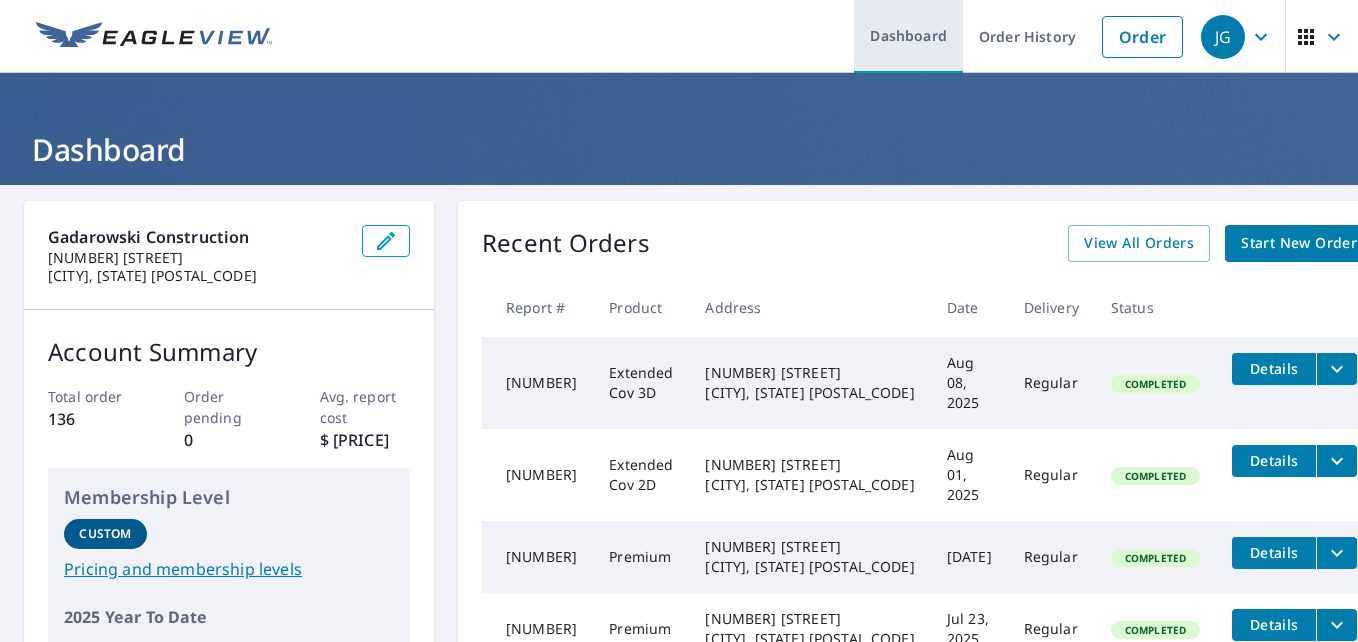 click on "Dashboard" at bounding box center (908, 36) 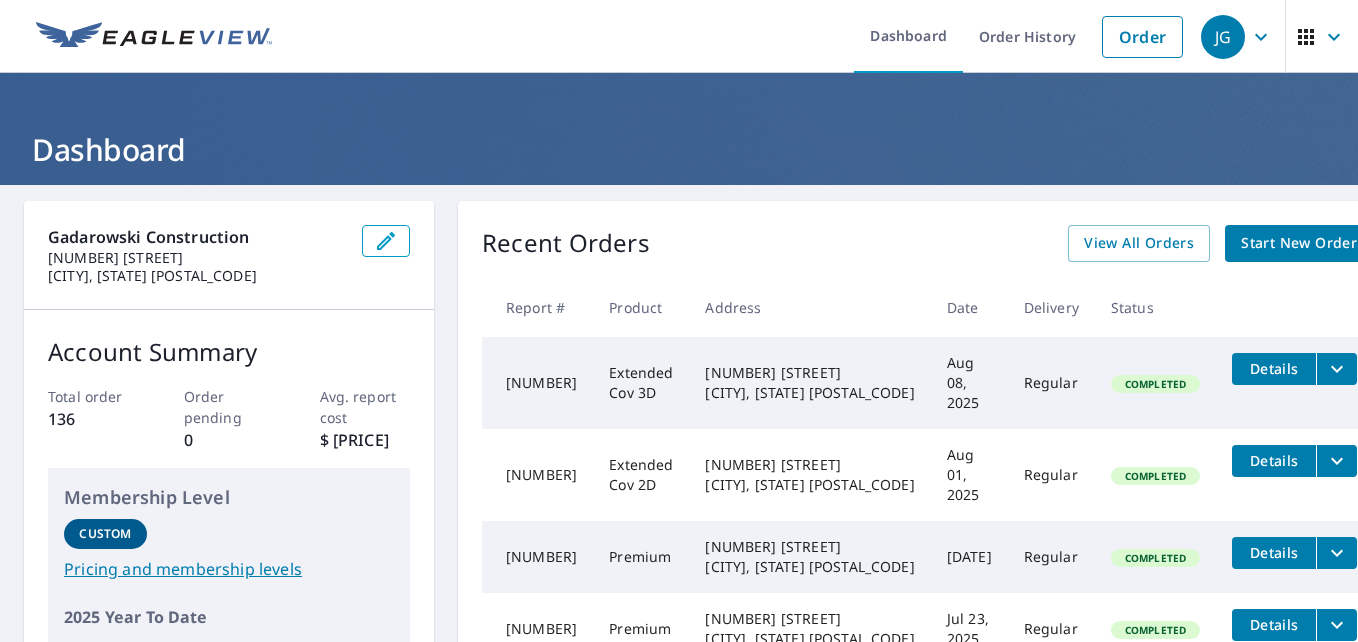 click on "Dashboard Order History Order" at bounding box center (738, 36) 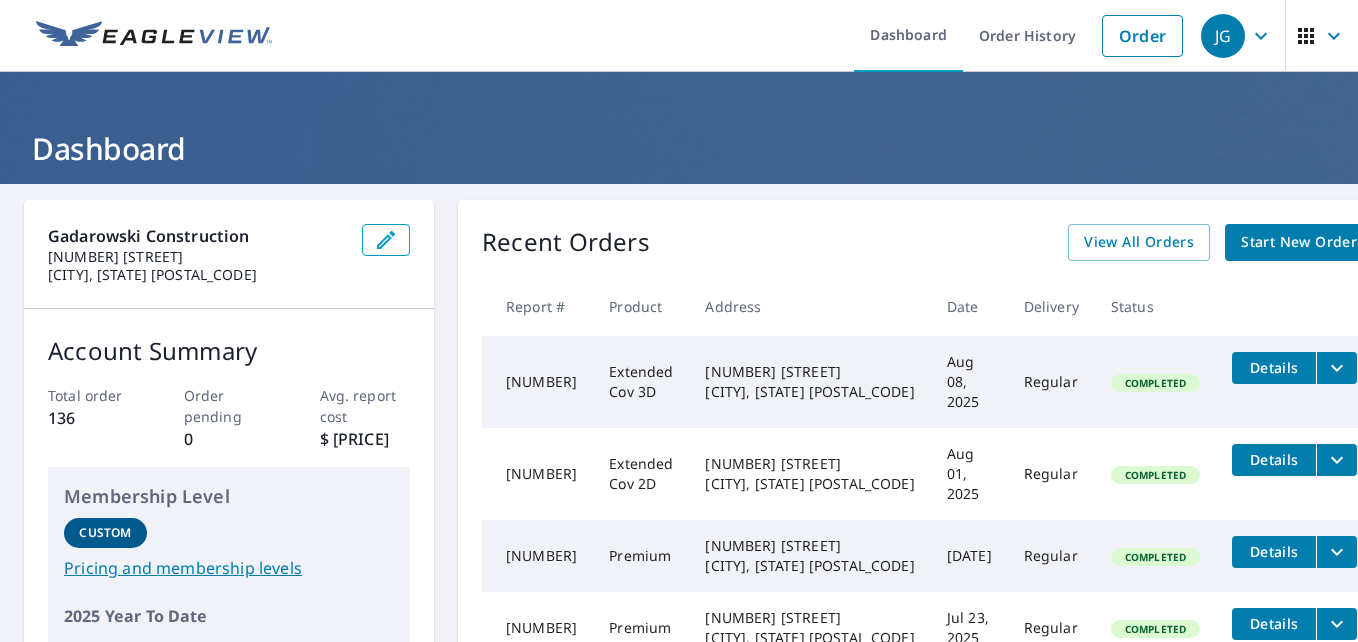 scroll, scrollTop: 0, scrollLeft: 0, axis: both 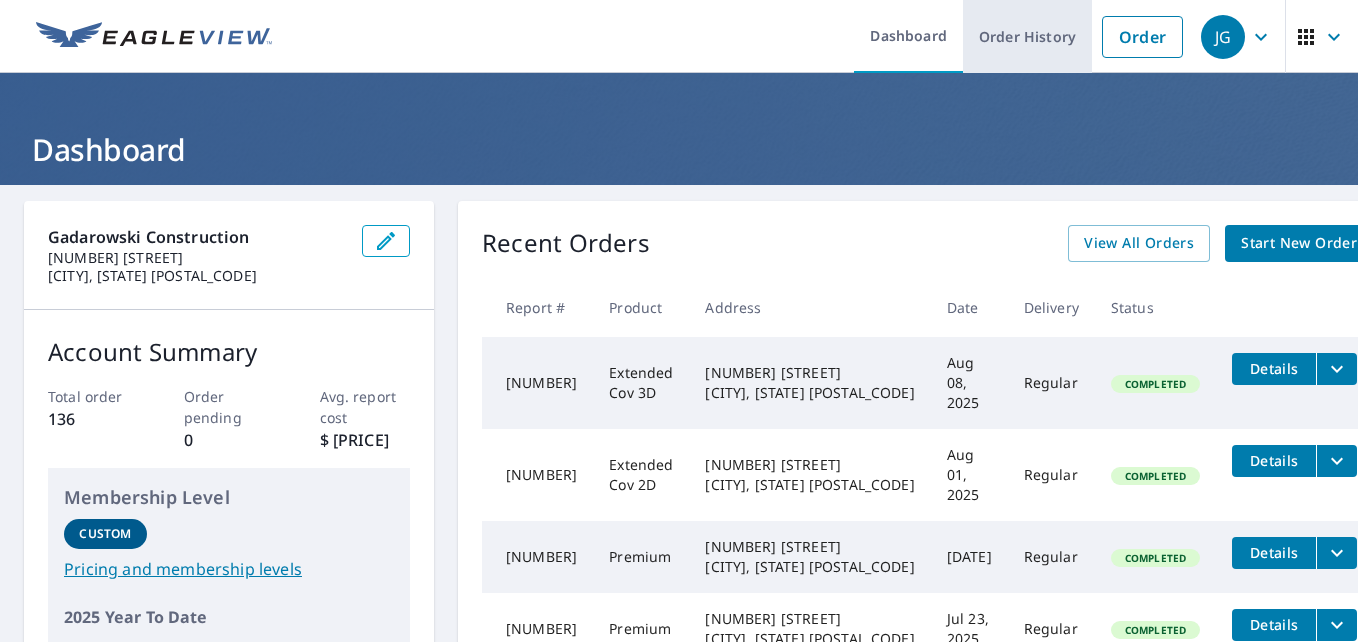 click on "Order History" at bounding box center (1027, 36) 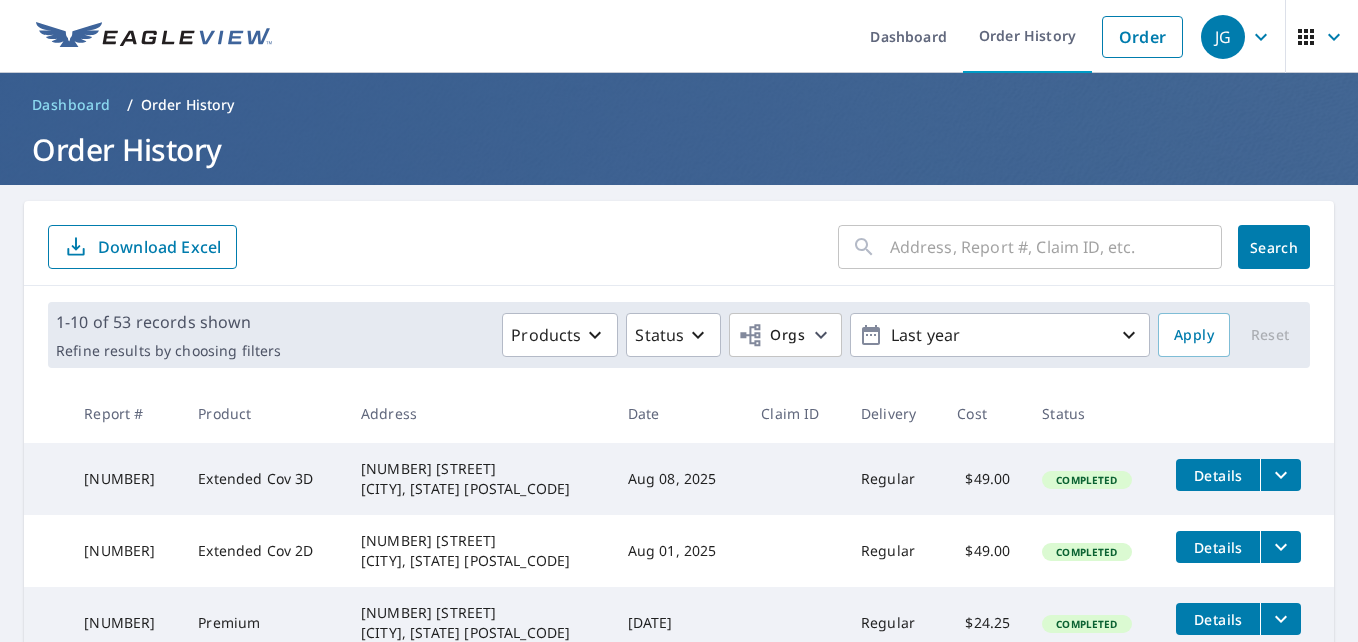 click on "​ Search Download Excel" at bounding box center [679, 247] 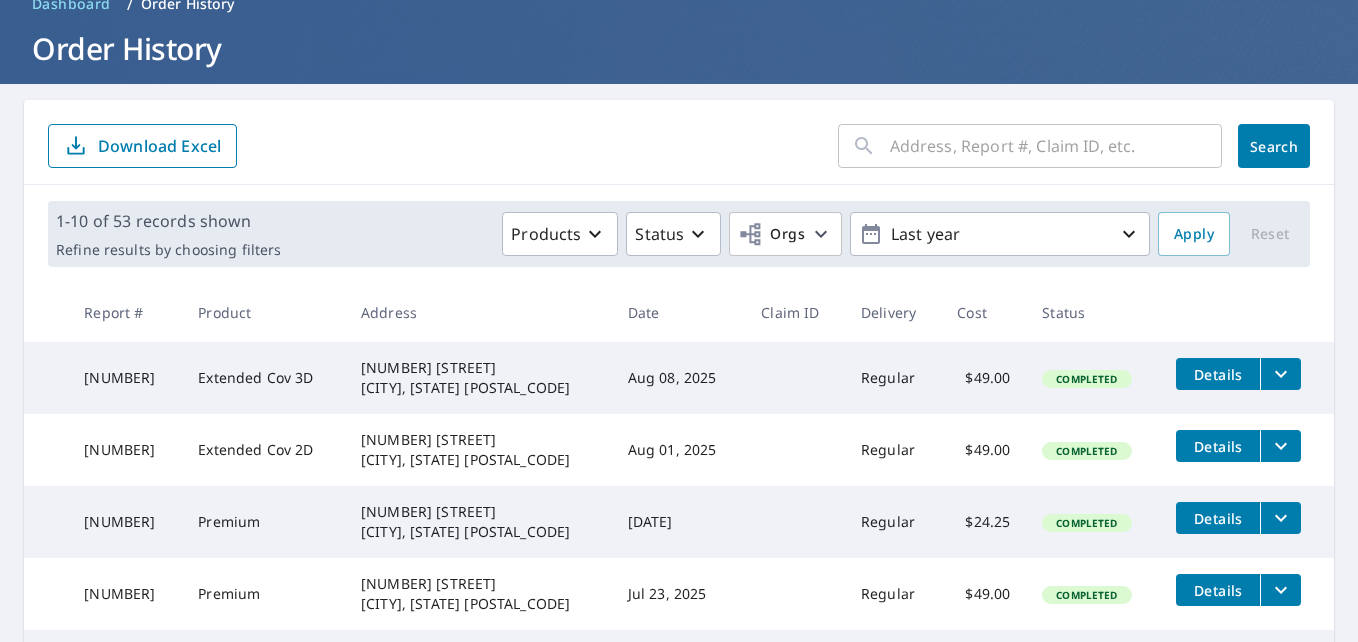 scroll, scrollTop: 100, scrollLeft: 0, axis: vertical 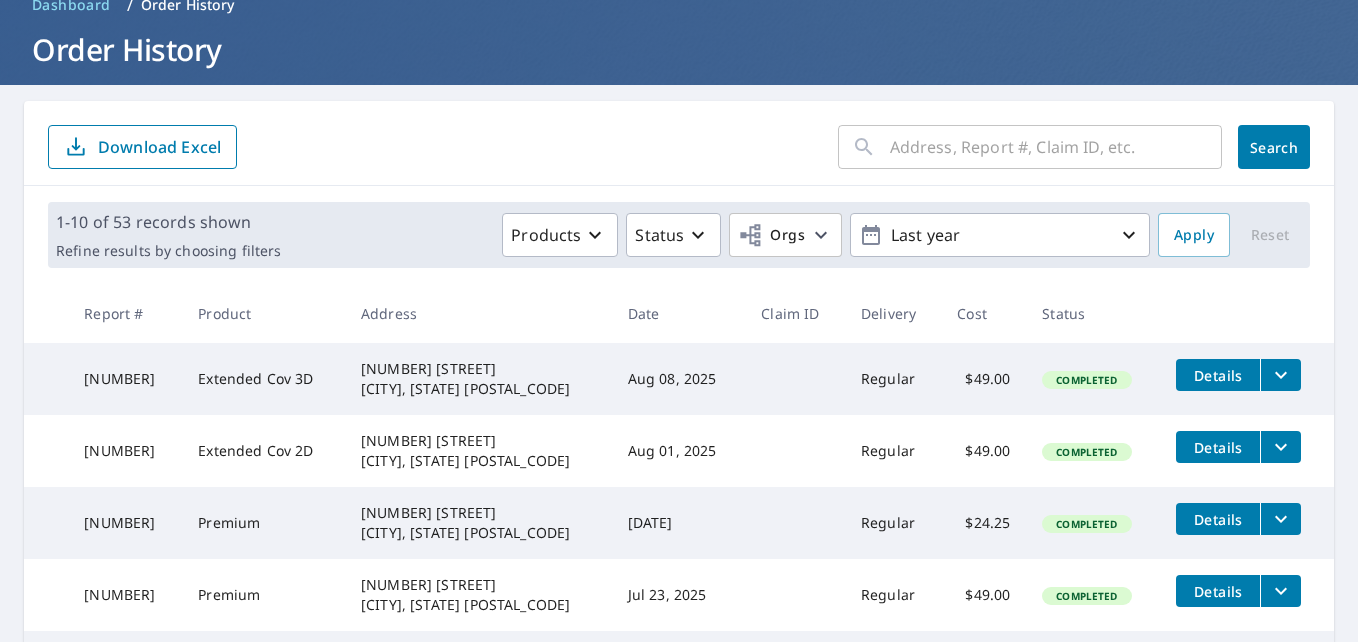 click at bounding box center [1056, 147] 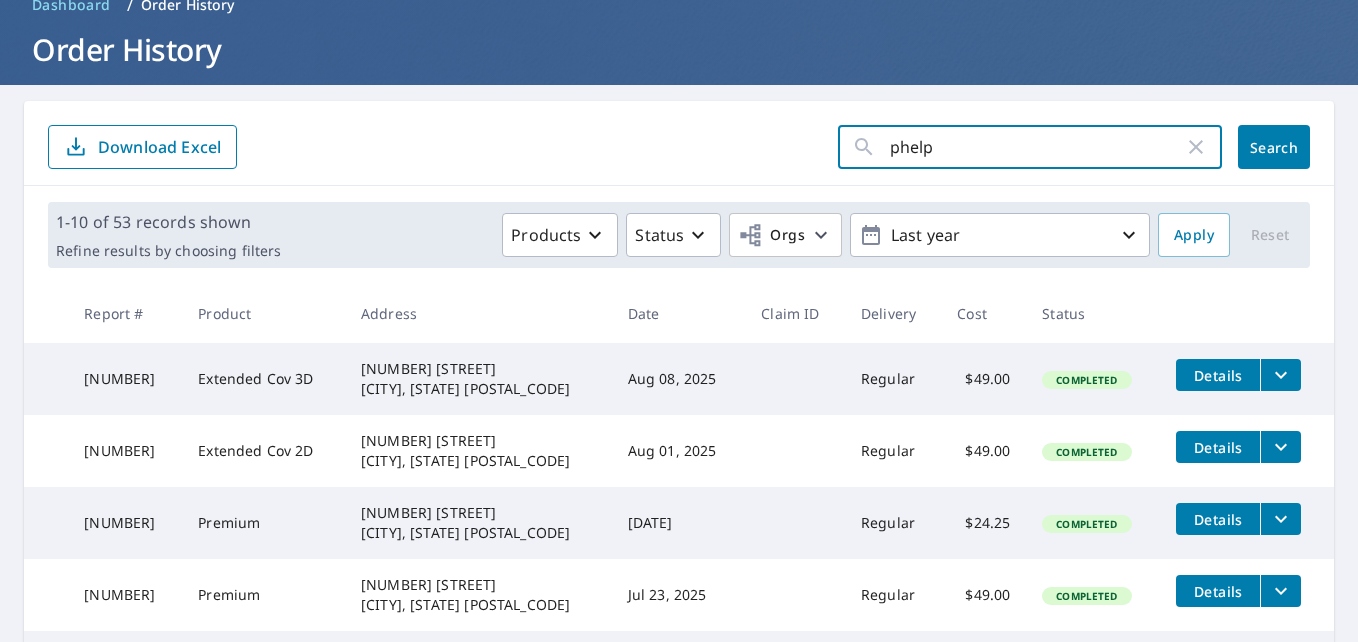 type on "[LAST]" 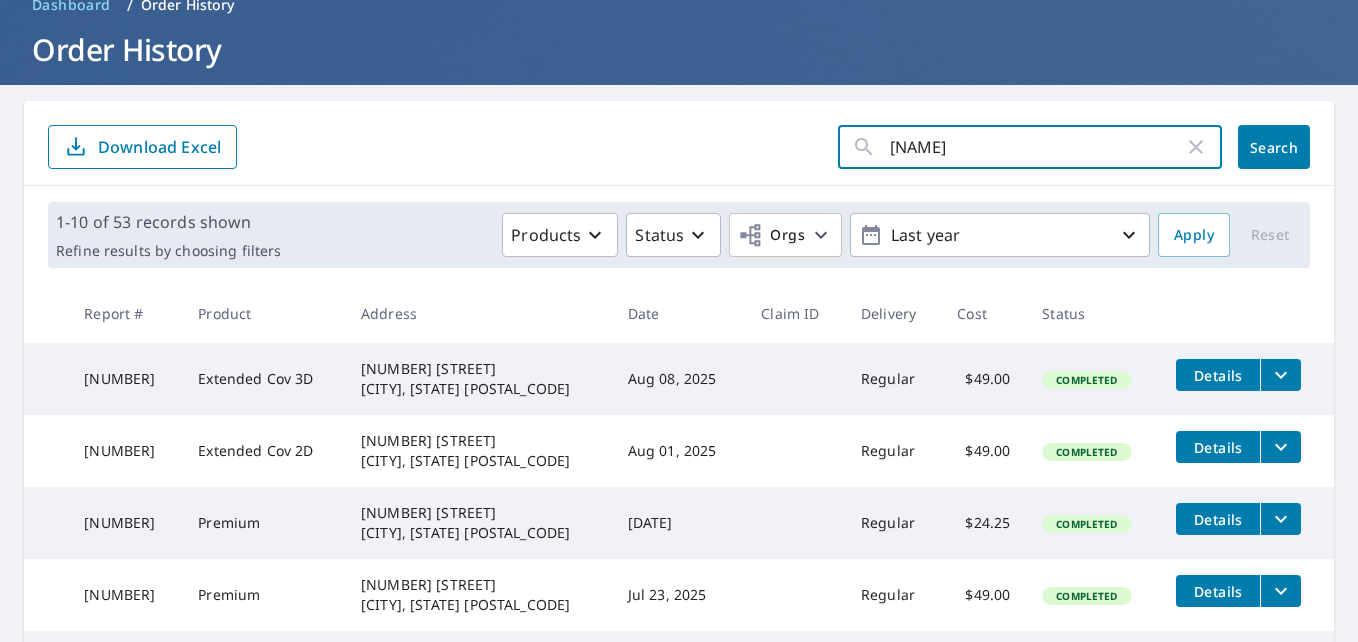 click on "Search" 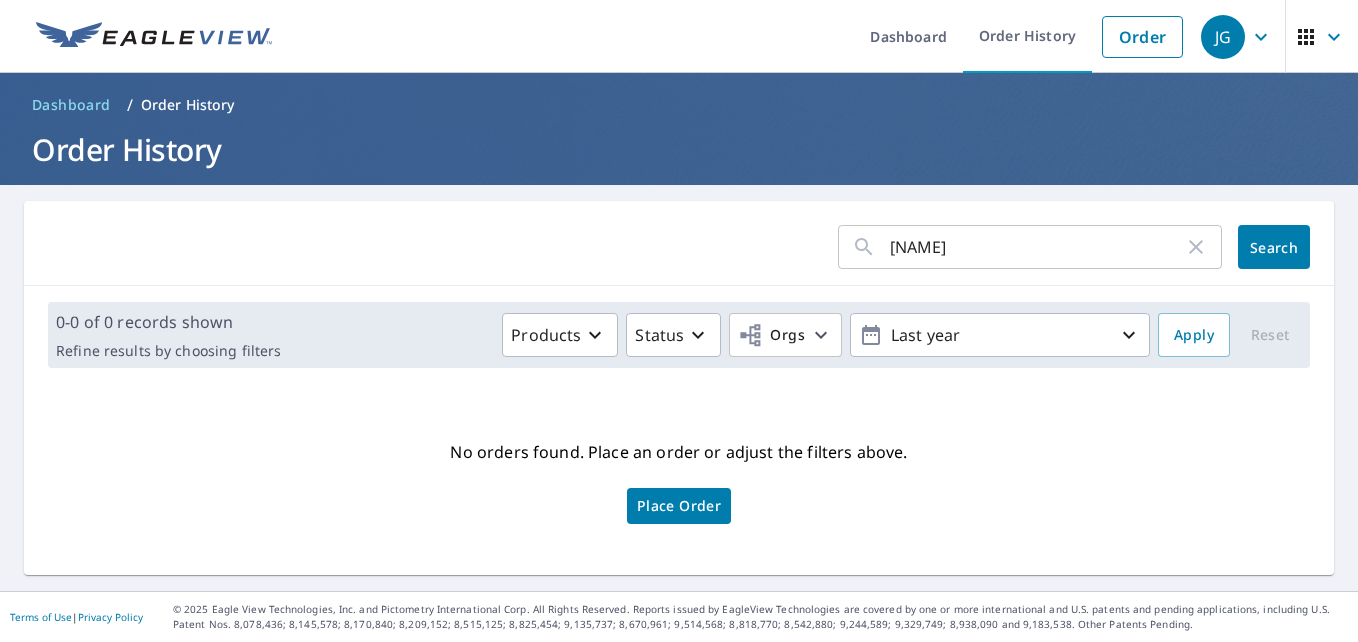 scroll, scrollTop: 0, scrollLeft: 0, axis: both 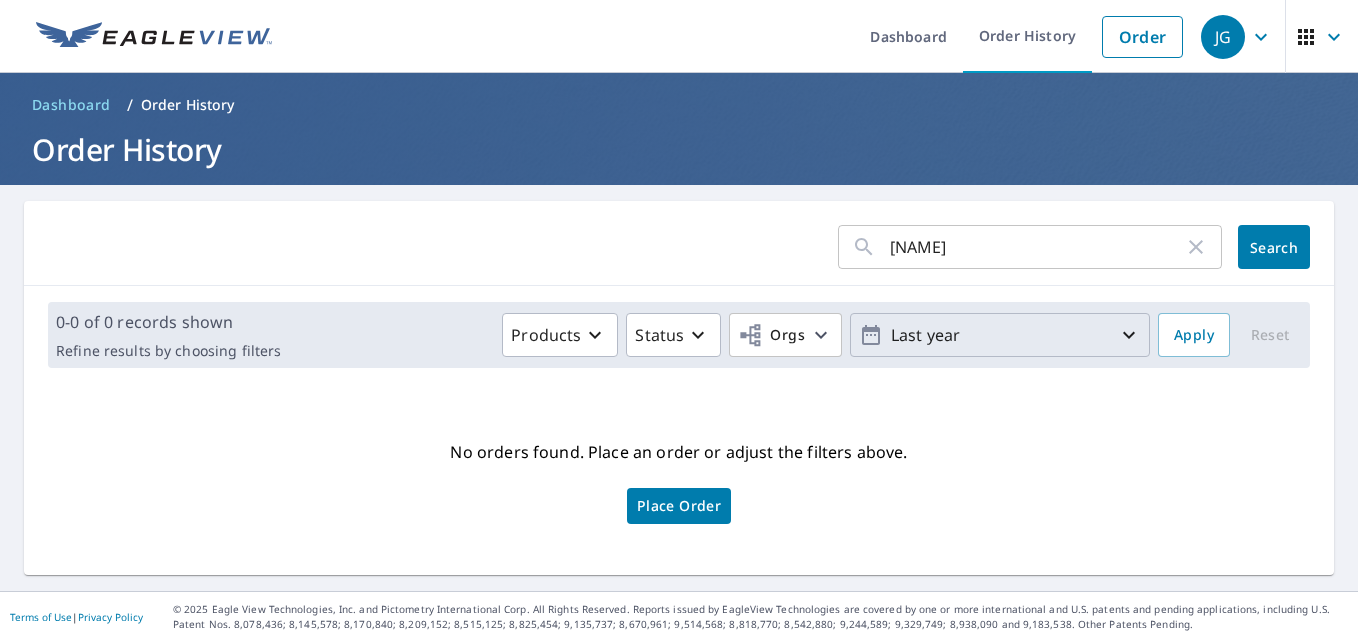 click on "Last year" at bounding box center [1000, 335] 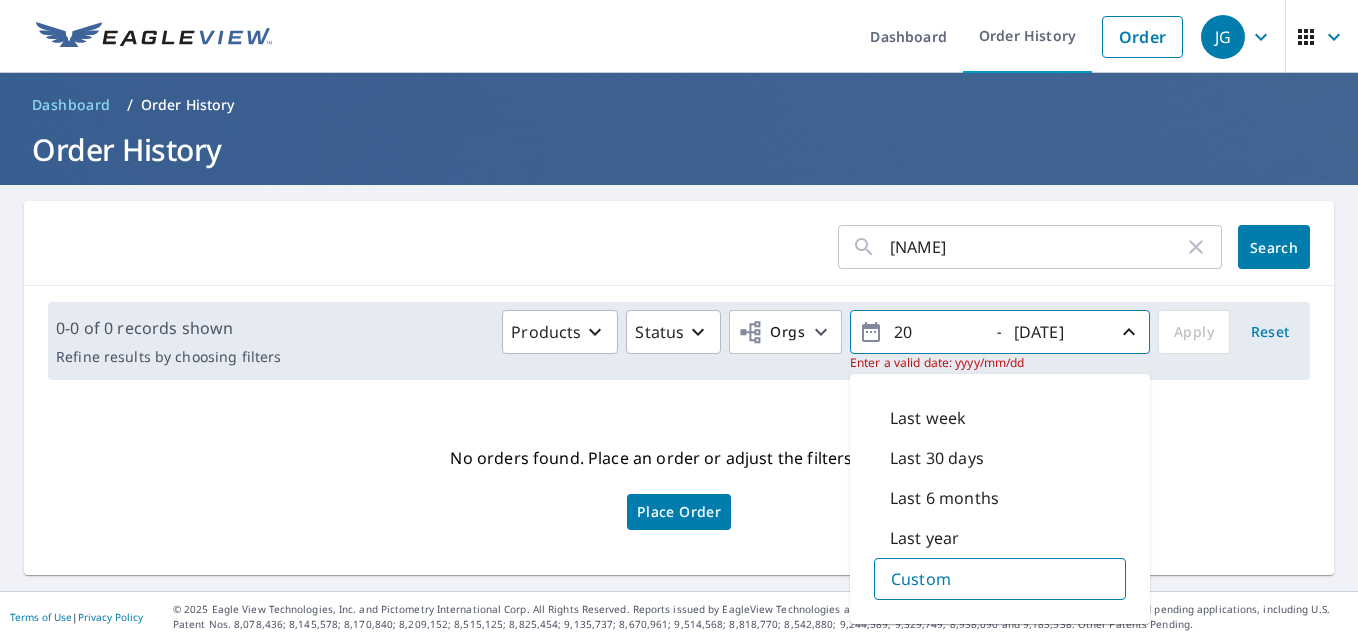 type on "2" 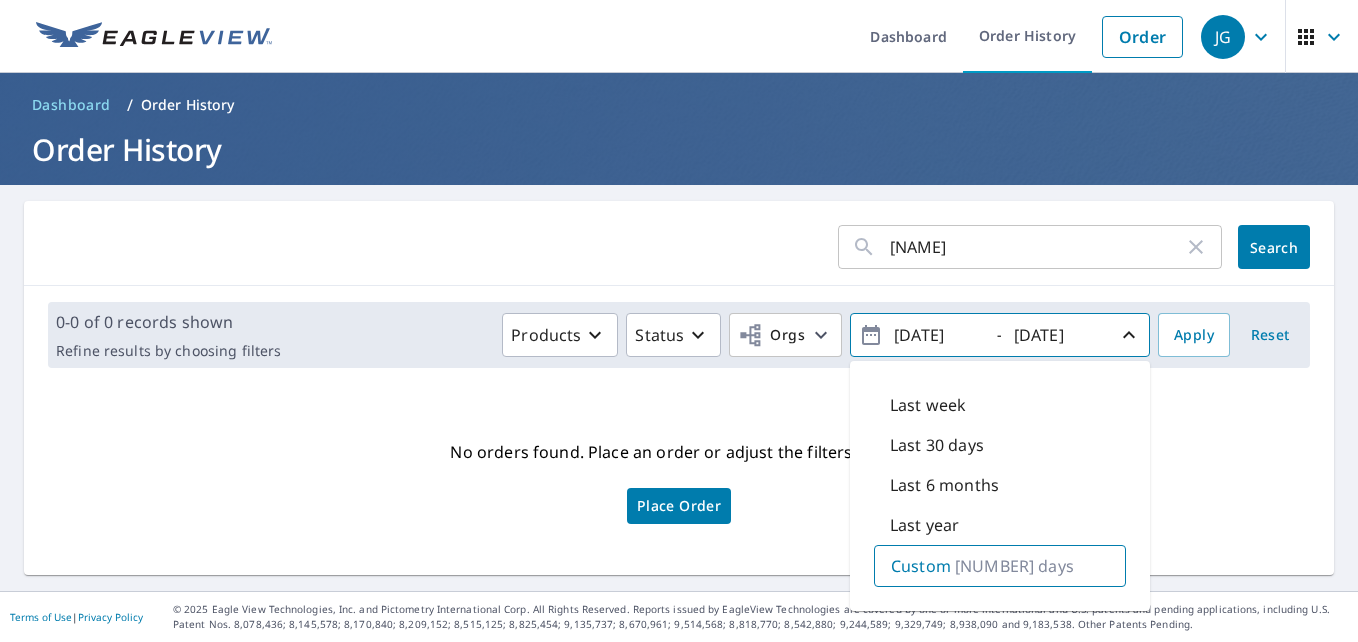 type on "2023/01/01" 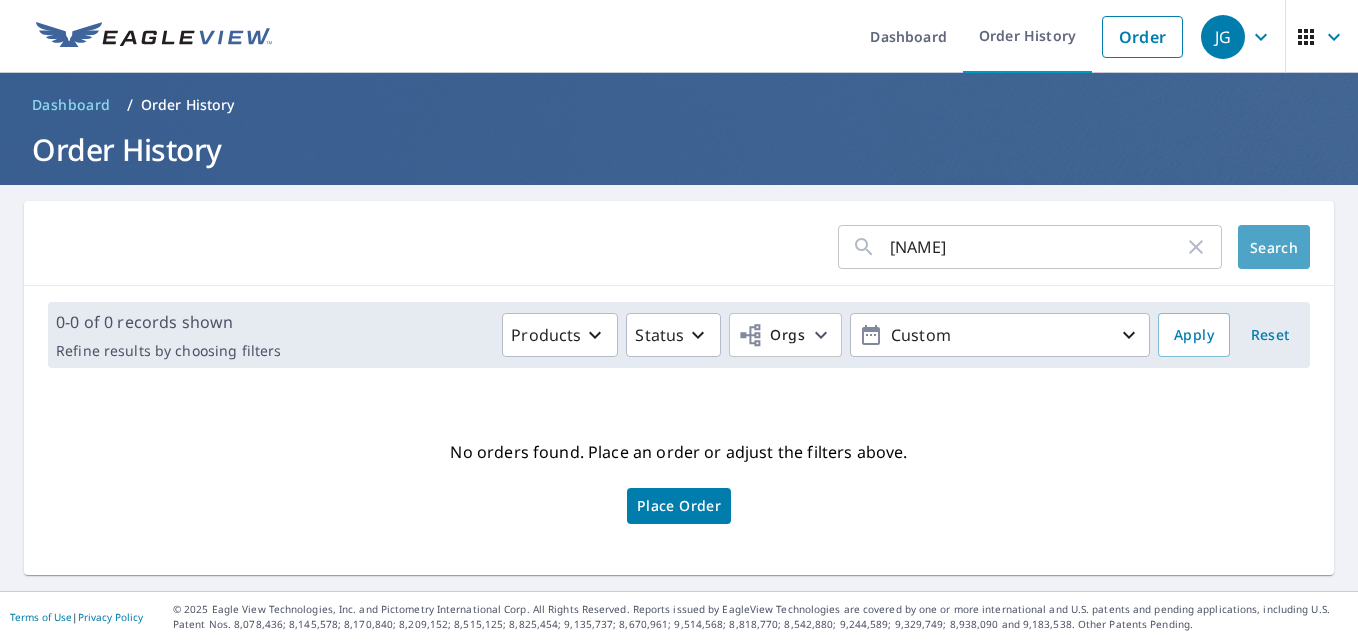 click on "Search" at bounding box center [1274, 247] 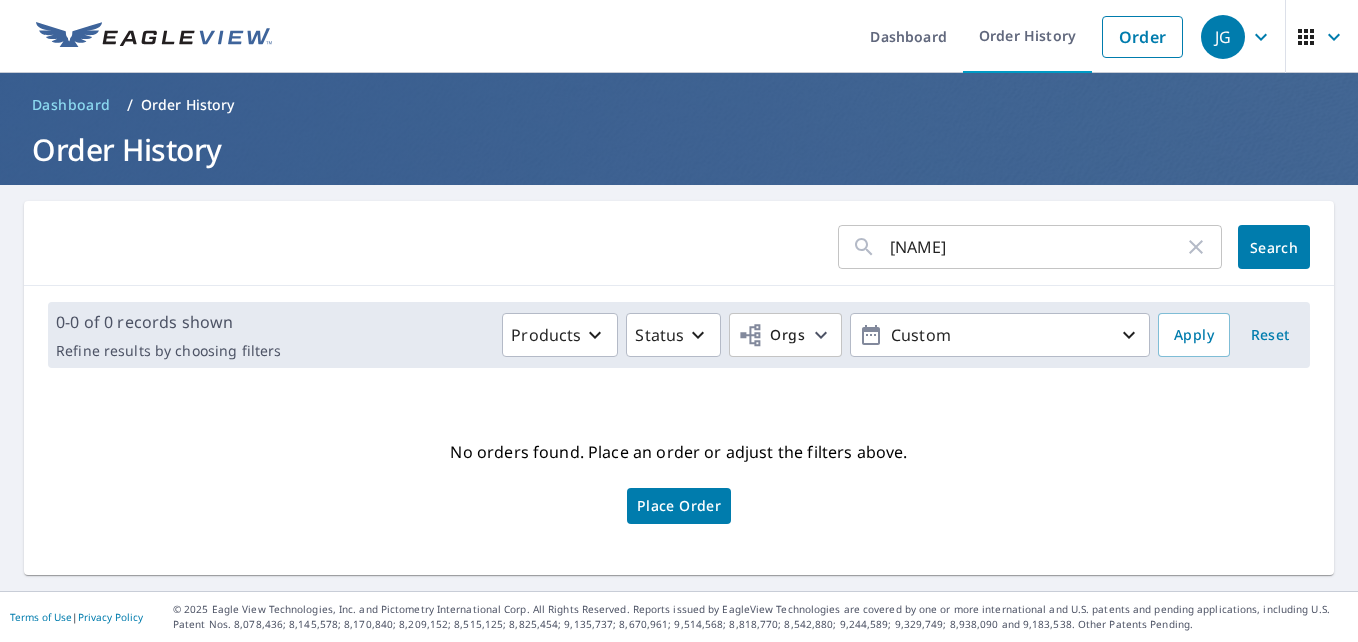 click on "[LAST]" at bounding box center (1037, 247) 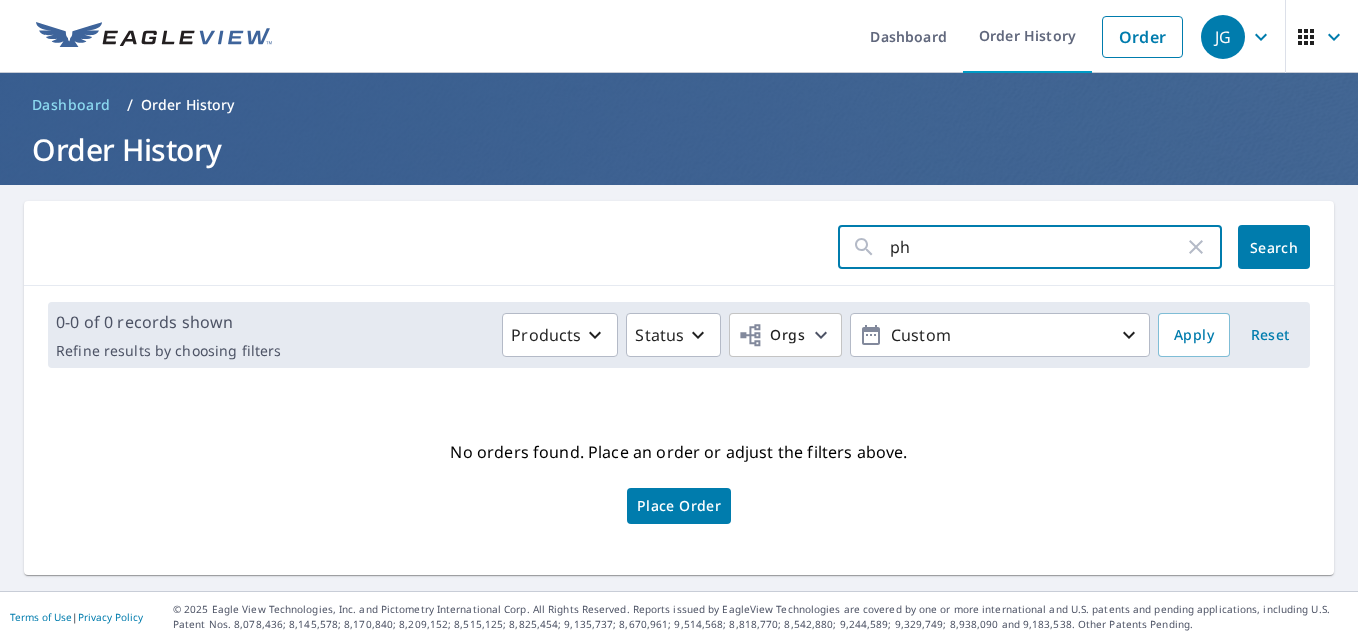 type on "p" 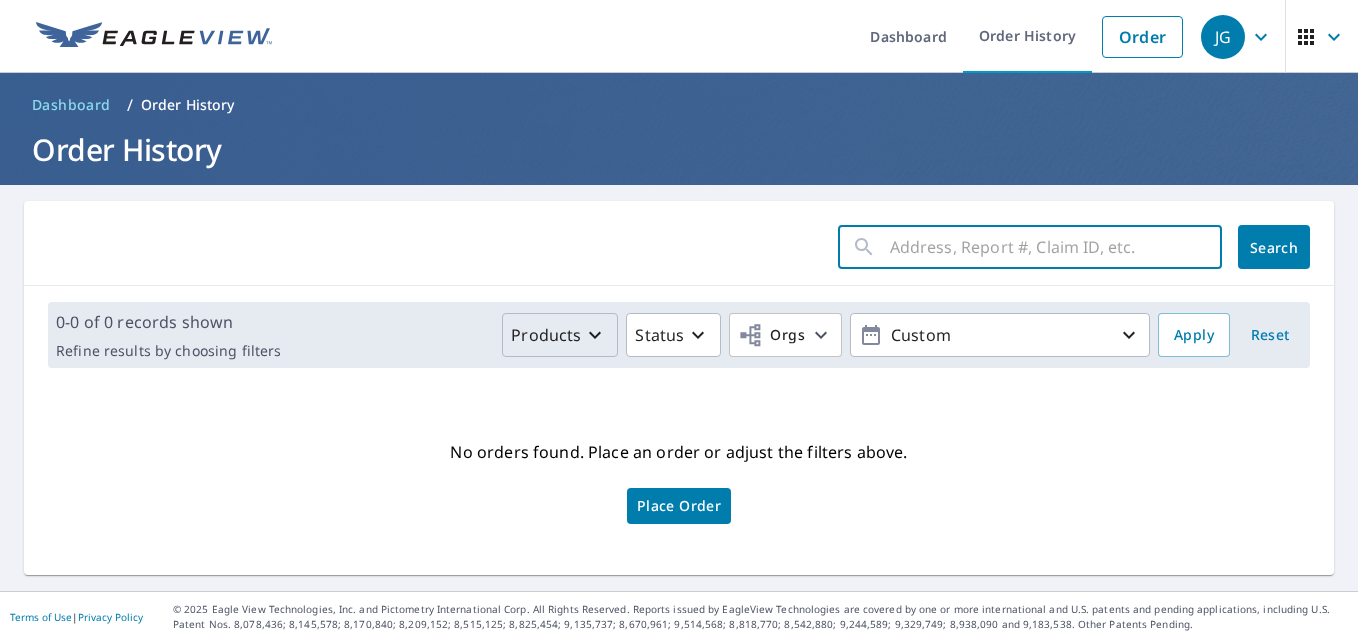 type 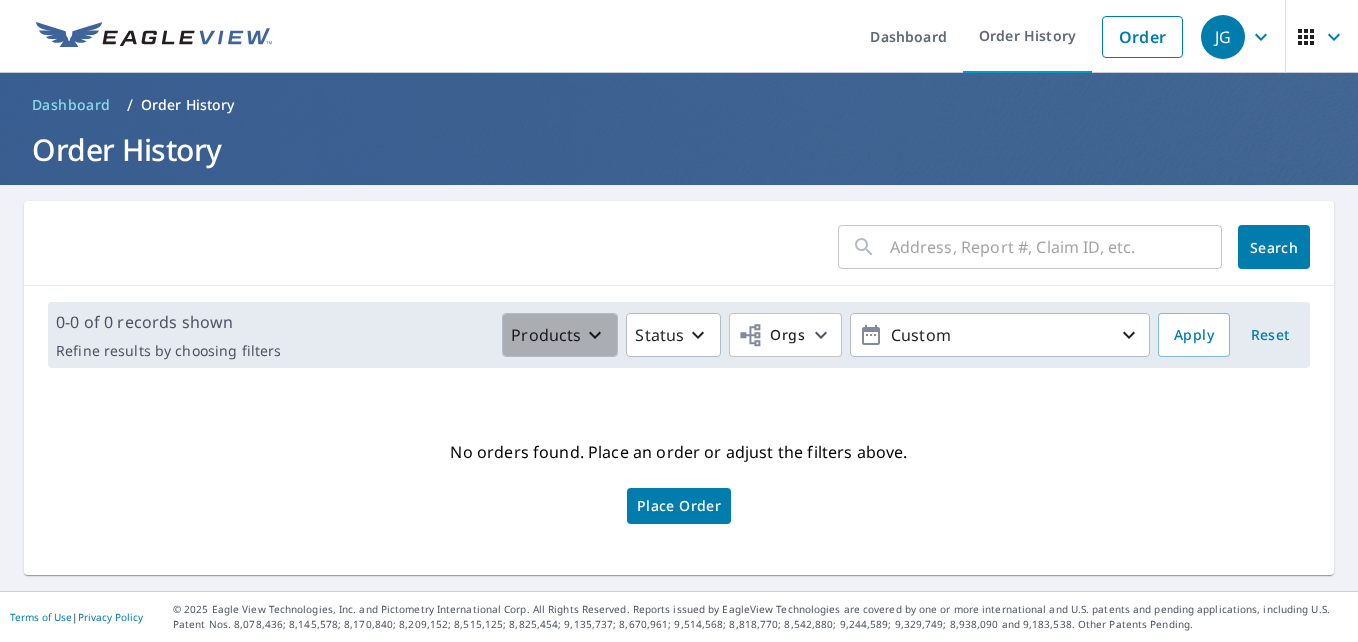 click on "Products" at bounding box center (546, 335) 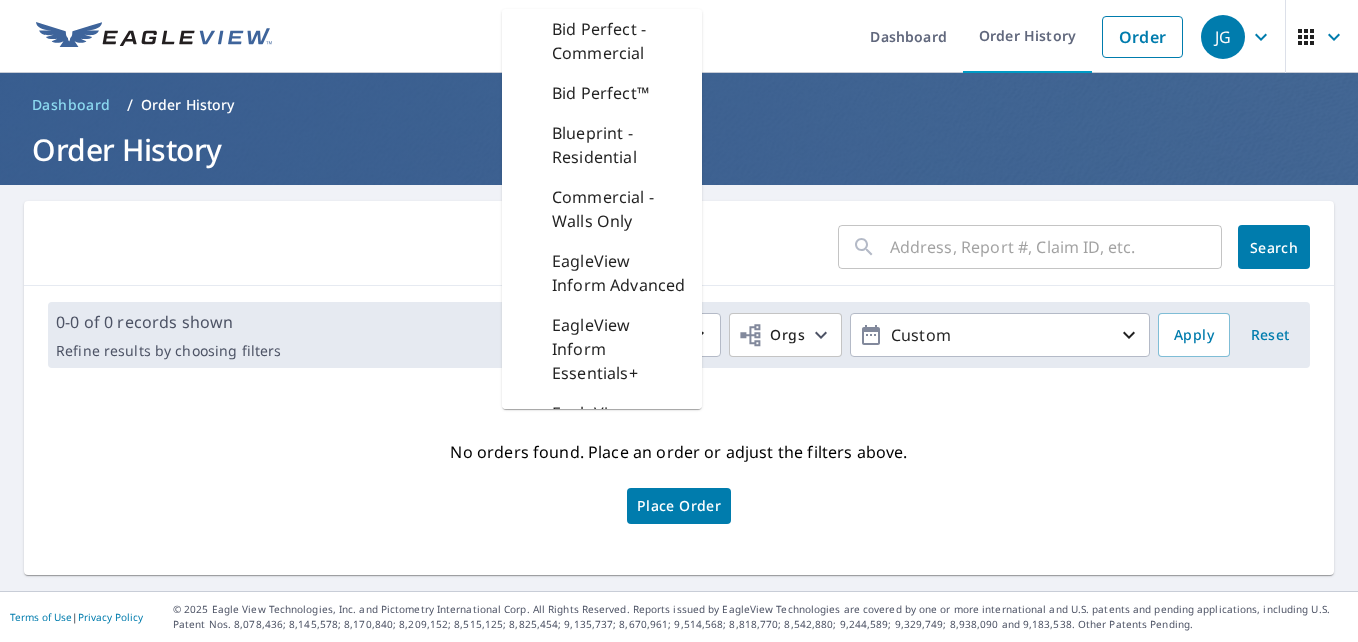 drag, startPoint x: 350, startPoint y: 272, endPoint x: 349, endPoint y: 283, distance: 11.045361 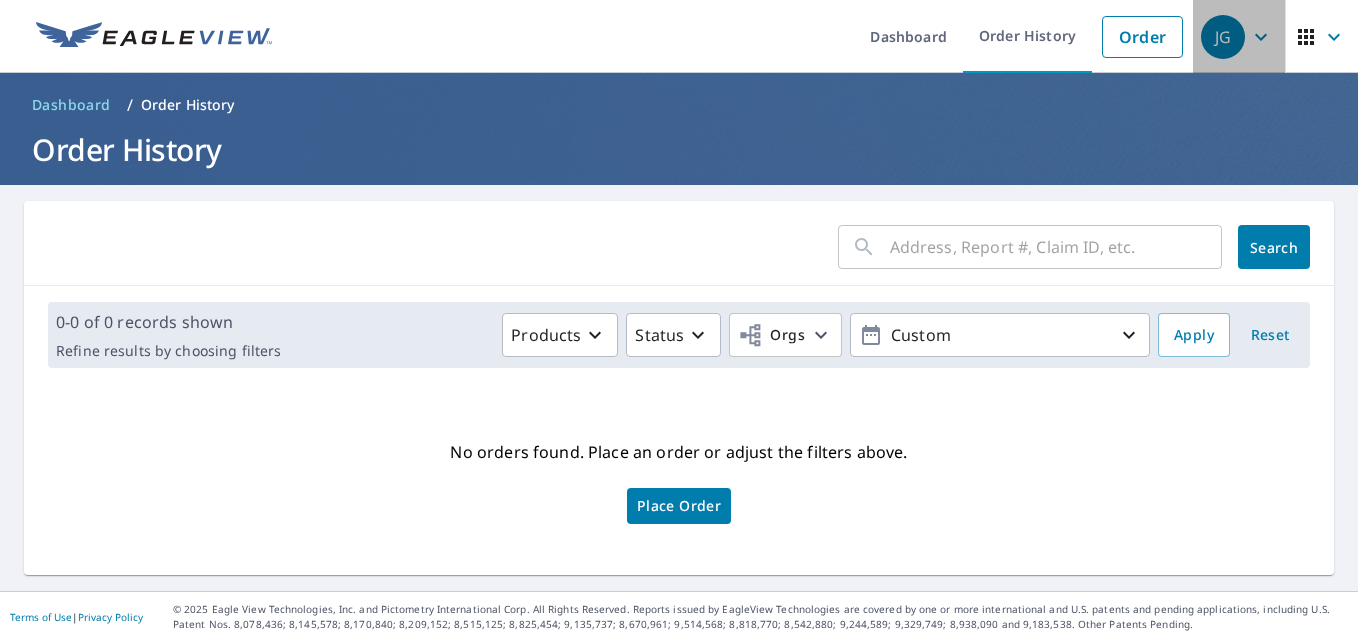 click 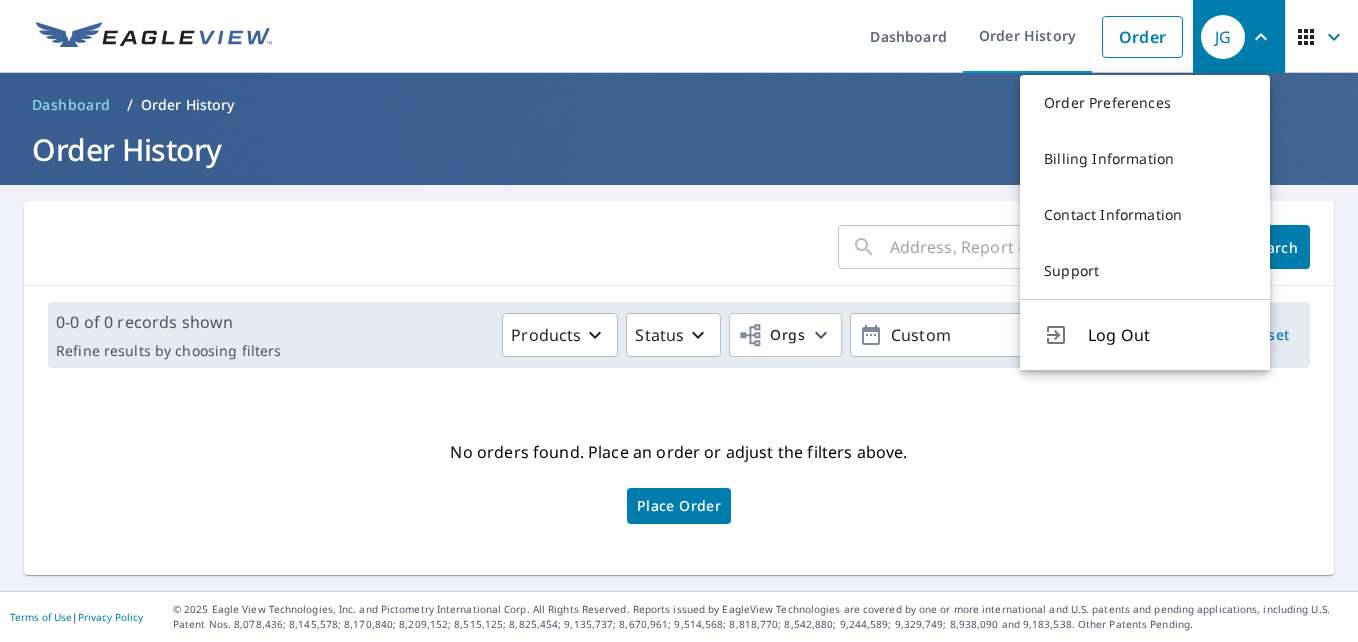 click on "Dashboard Order History Order" at bounding box center (738, 36) 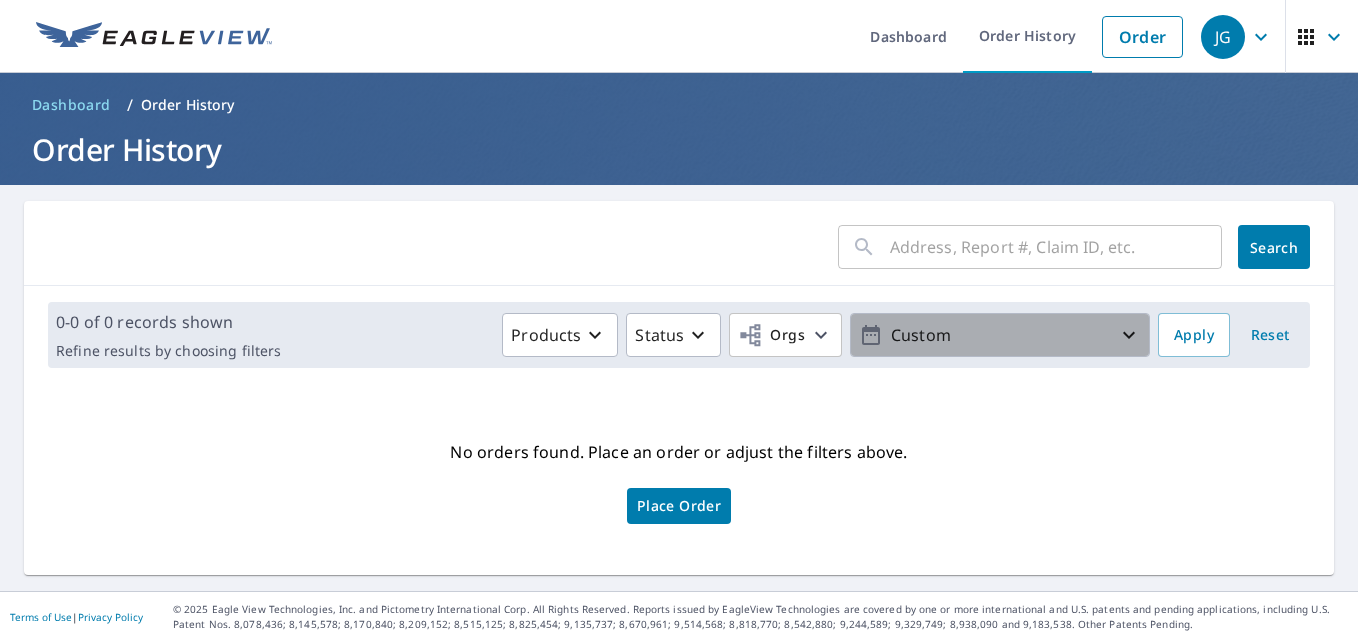 click 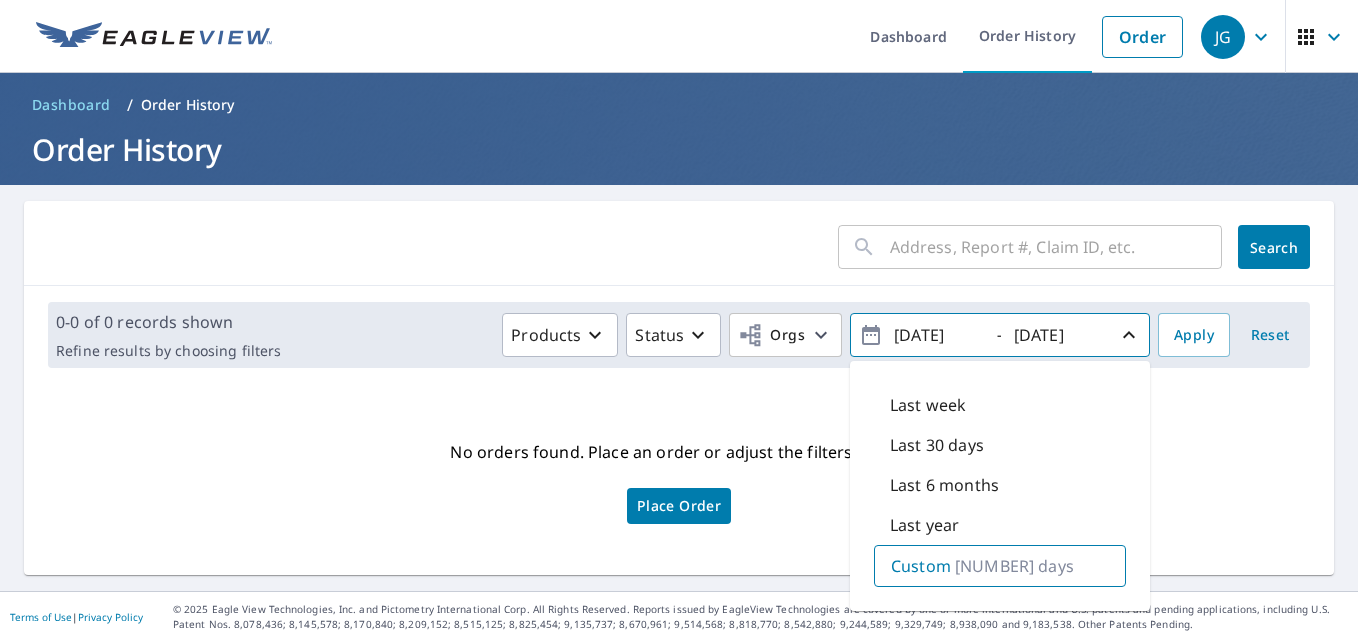 click on "No orders found. Place an order or adjust the filters above. Place Order" at bounding box center (679, 479) 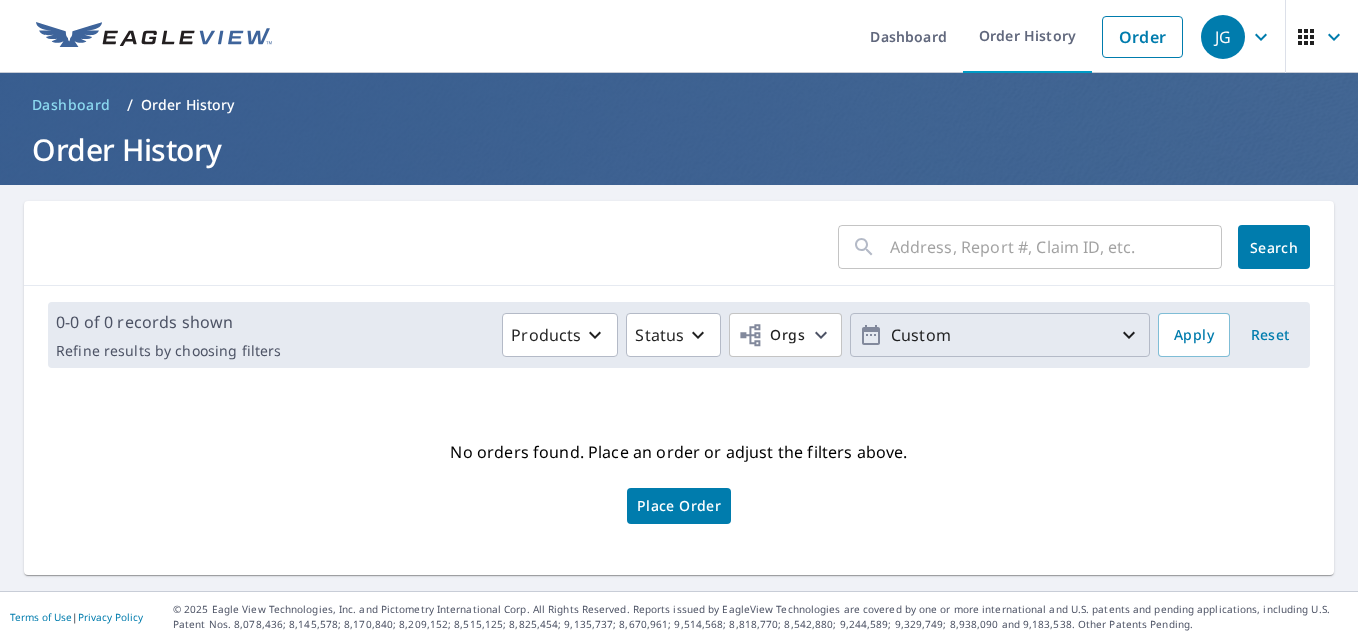 click on "​ Search" at bounding box center [679, 247] 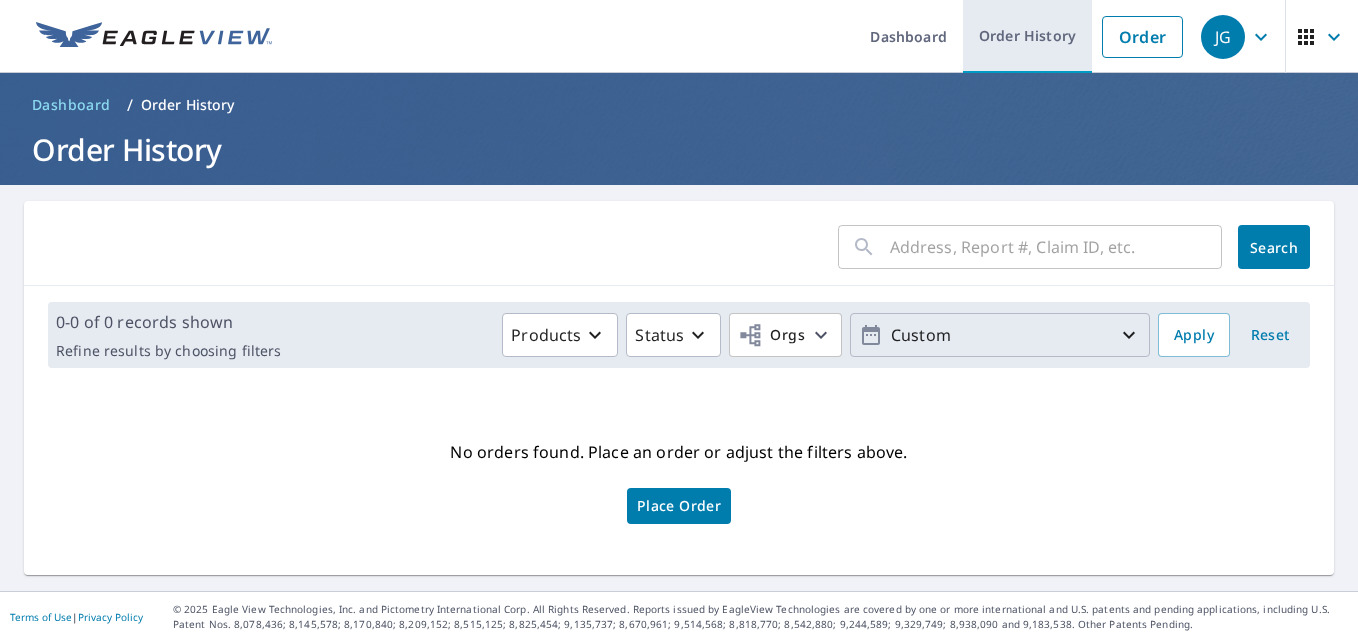 click on "Order History" at bounding box center (1027, 36) 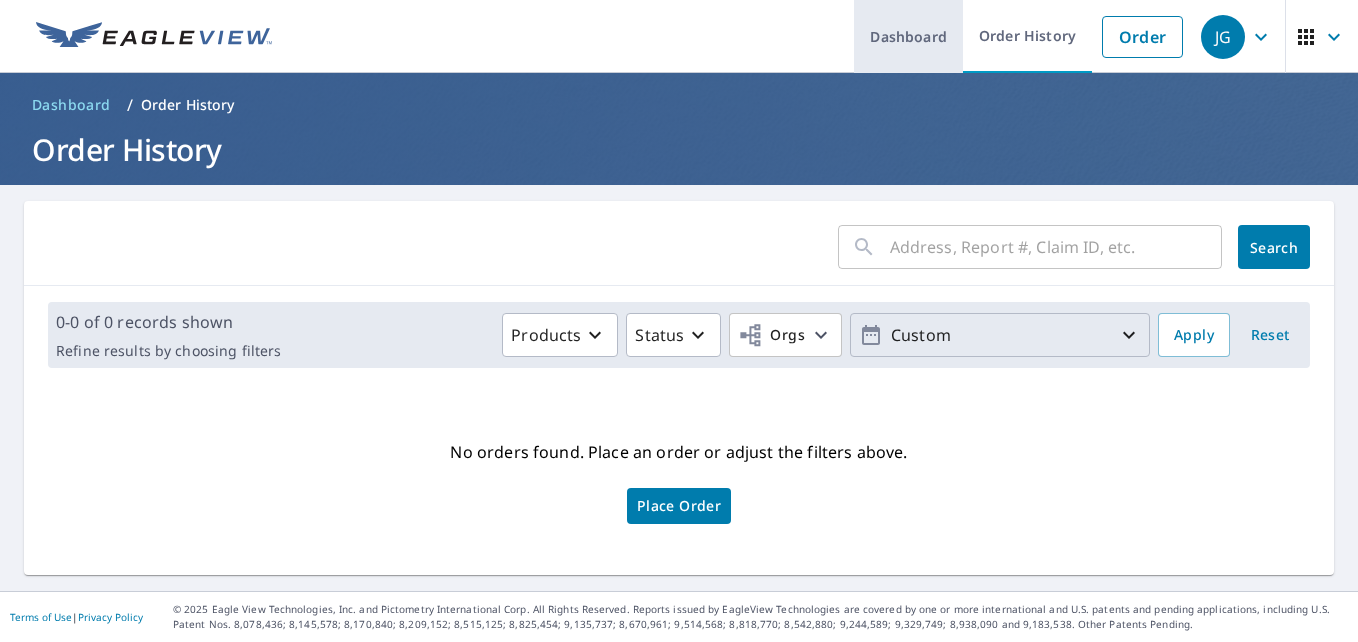 click on "Dashboard" at bounding box center (908, 36) 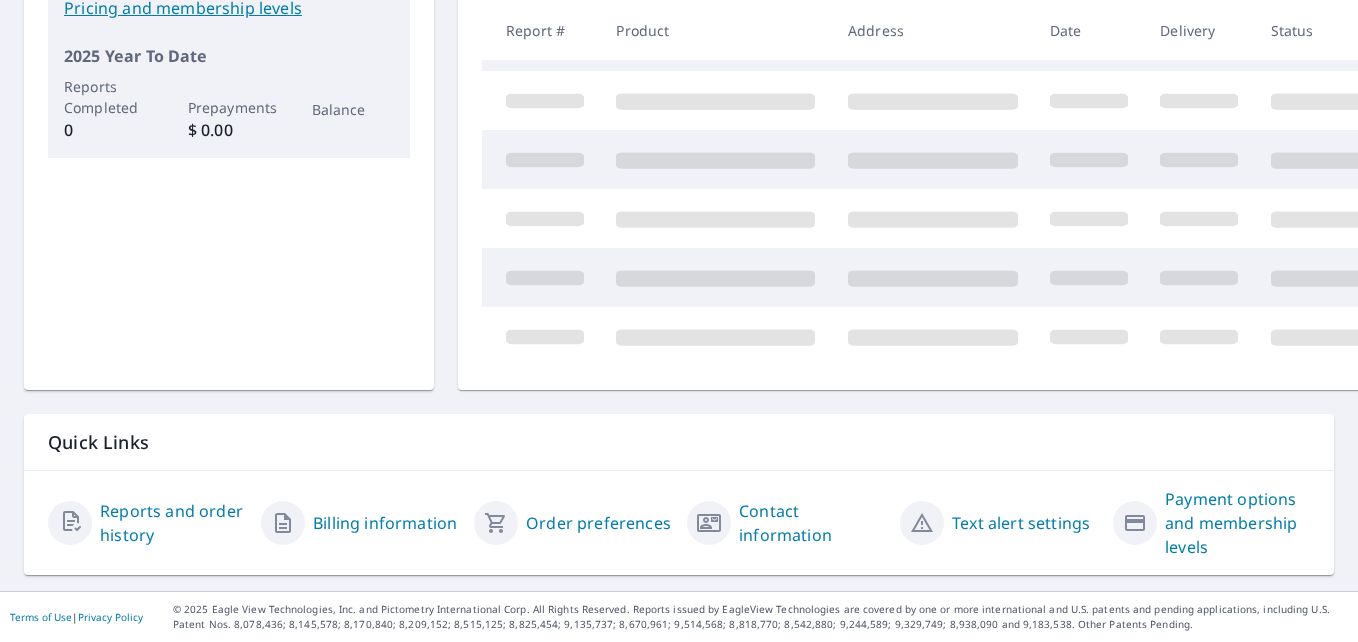 scroll, scrollTop: 376, scrollLeft: 0, axis: vertical 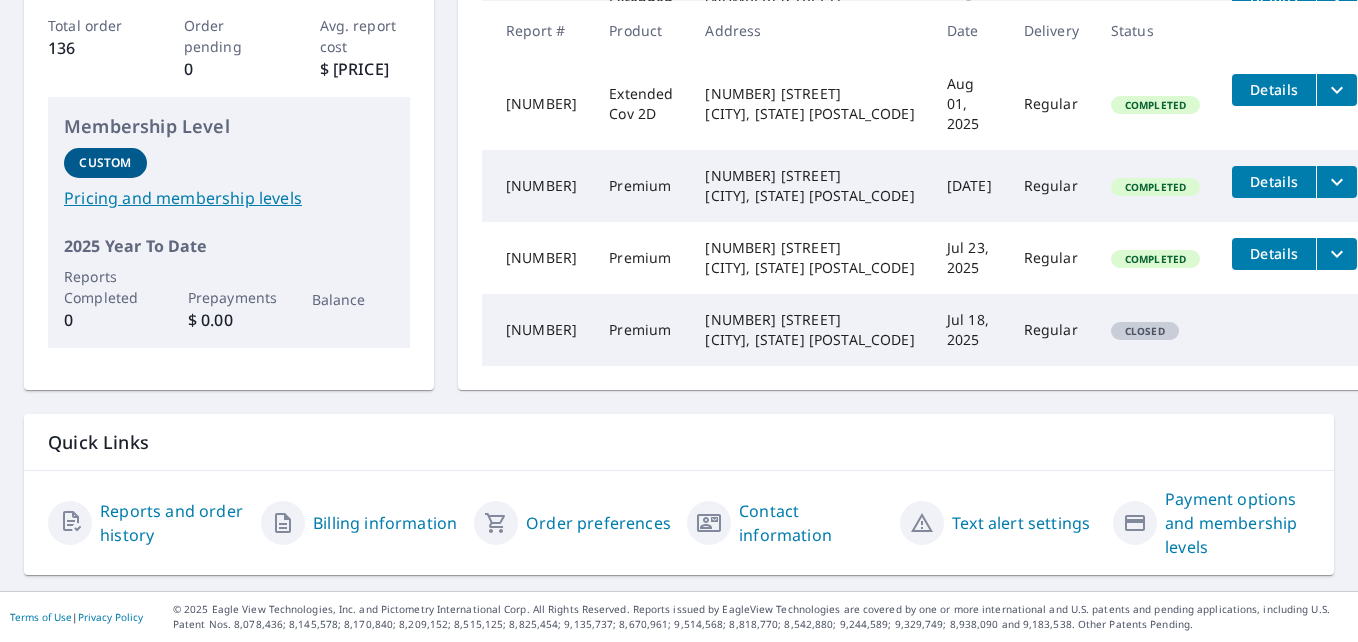 drag, startPoint x: 346, startPoint y: 413, endPoint x: 383, endPoint y: 414, distance: 37.01351 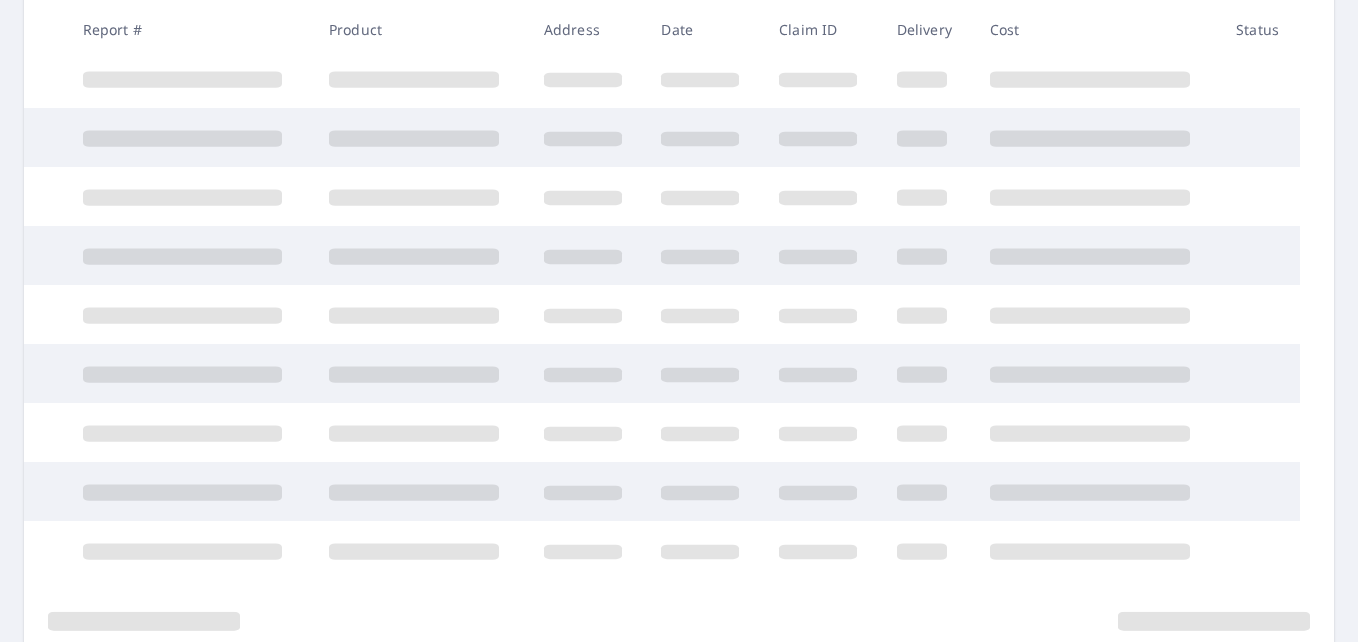scroll, scrollTop: 431, scrollLeft: 0, axis: vertical 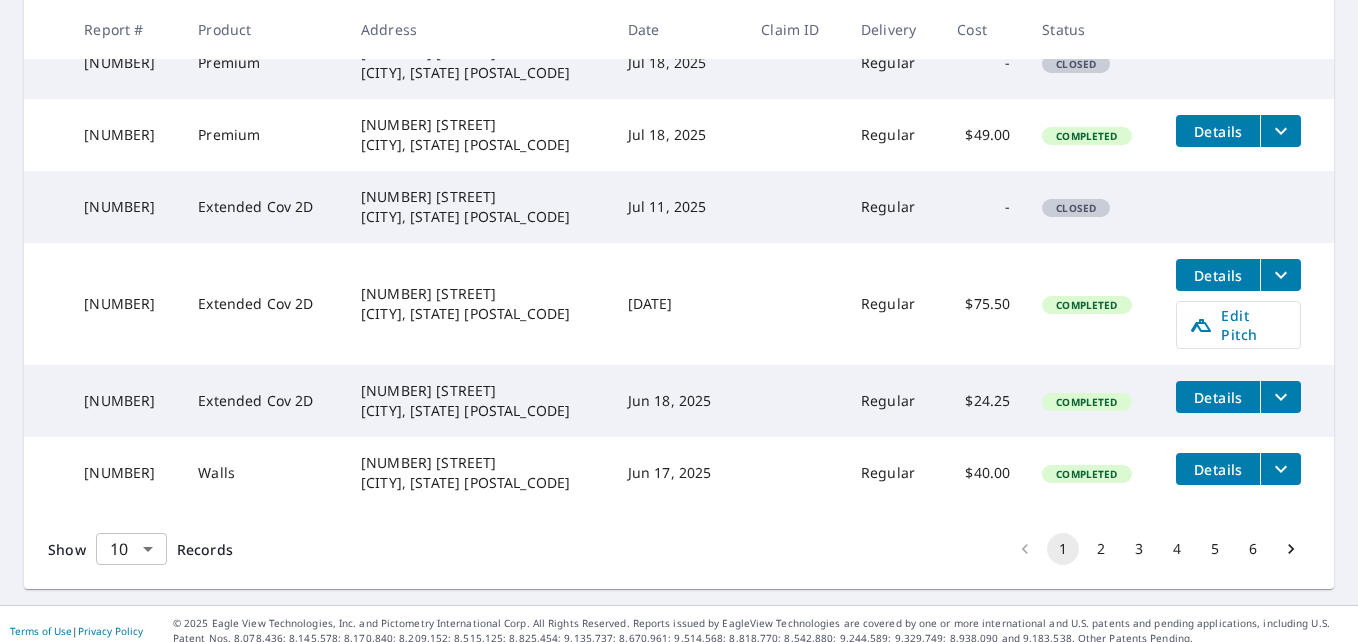 click on "[NUMBER] [STREET]
[CITY], [STATE] [POSTAL_CODE] [DATE] Regular [PRICE] Completed Details [NUMBER] Extended Cov 2D [NUMBER] [STREET]
[CITY], [STATE] [POSTAL_CODE] [DATE] Regular [PRICE] Completed Details [NUMBER] Premium [NUMBER] [STREET]
[CITY], [STATE] [POSTAL_CODE] [DATE] Regular [PRICE] Completed Details [NUMBER] Premium [NUMBER] [STREET]
[CITY], [STATE] [POSTAL_CODE] [DATE] Regular [PRICE] Completed Details [NUMBER] Premium [NUMBER] [STREET]
[CITY], [STATE] [POSTAL_CODE] [DATE] Regular - Closed [NUMBER] Premium [NUMBER] [STREET]
[CITY], [STATE] [POSTAL_CODE] [DATE] Regular [PRICE] Completed Details [NUMBER] Extended Cov 2D [NUMBER] [STREET]
[CITY], [STATE] [POSTAL_CODE] [DATE] Regular - Closed [NUMBER] Extended Cov 2D [NUMBER] [STREET]
[CITY], [STATE] [POSTAL_CODE] [DATE] Walls" at bounding box center (679, 321) 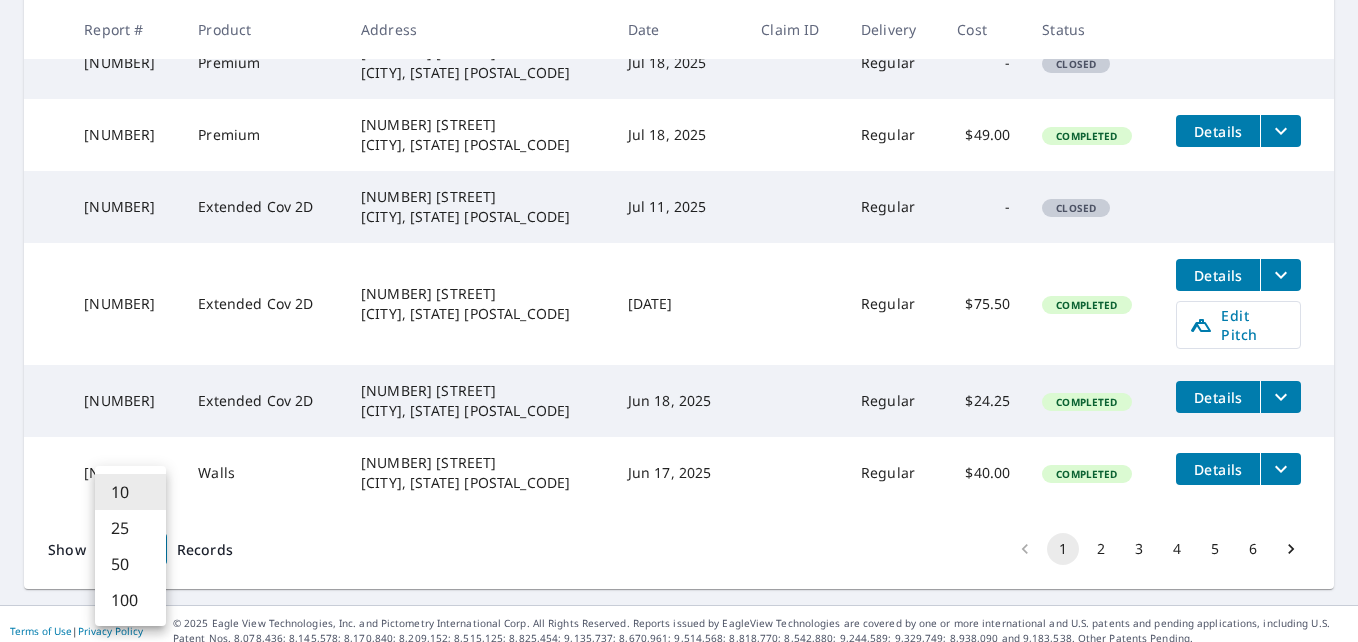 click on "100" at bounding box center (130, 600) 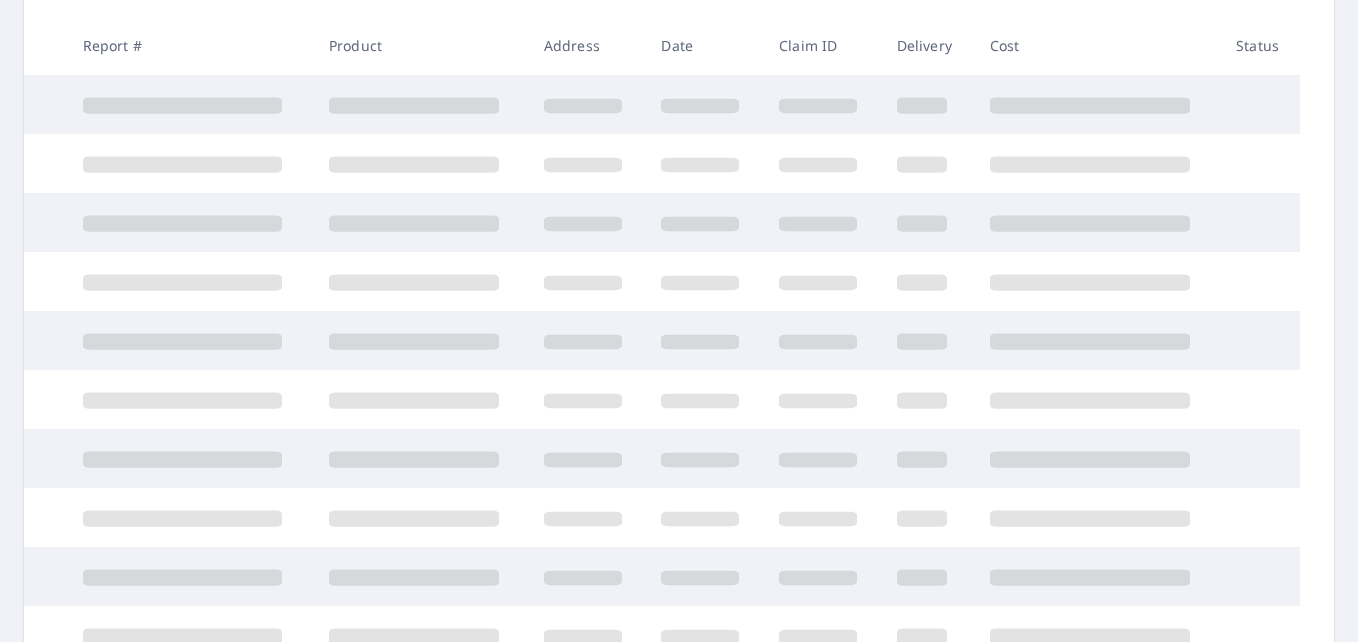 scroll, scrollTop: 0, scrollLeft: 0, axis: both 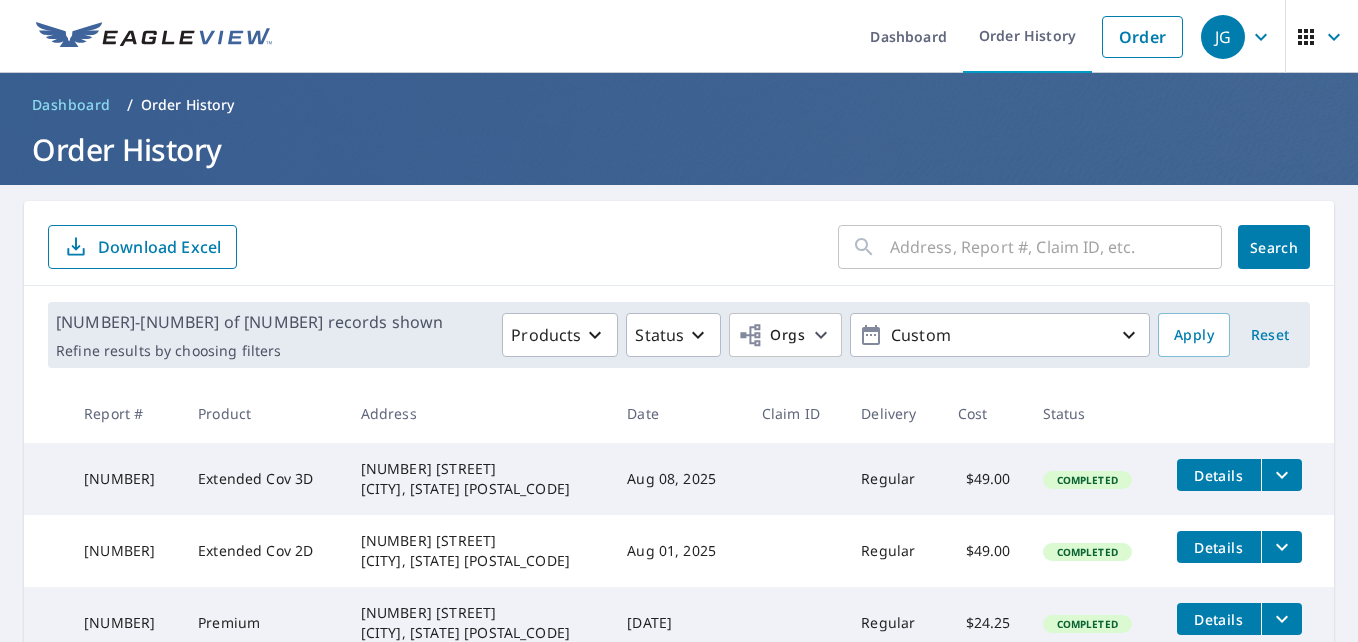 click at bounding box center [1056, 247] 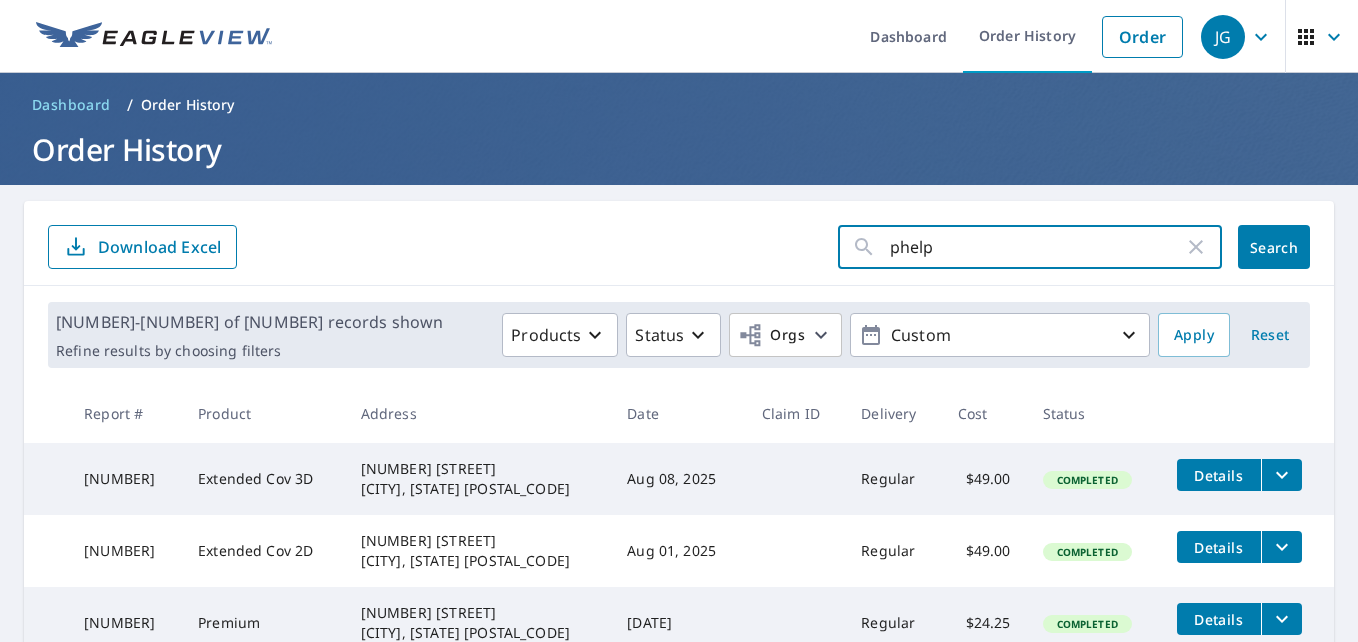 type on "[LAST]" 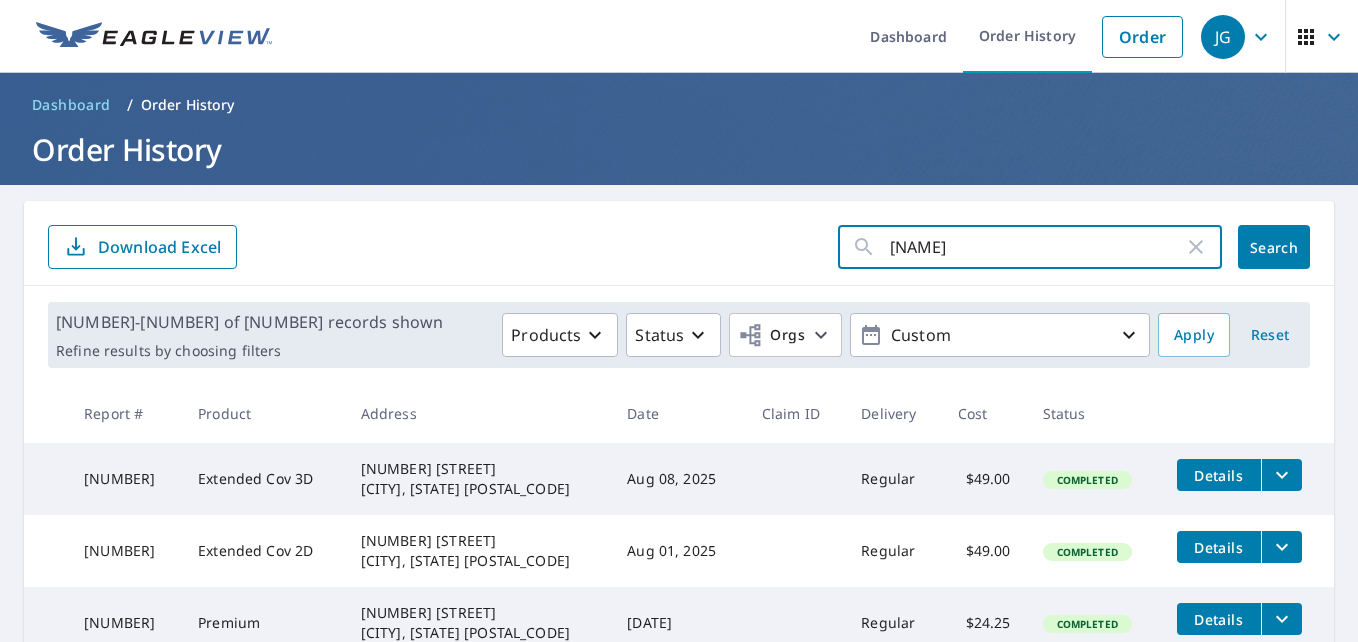 click on "Search" 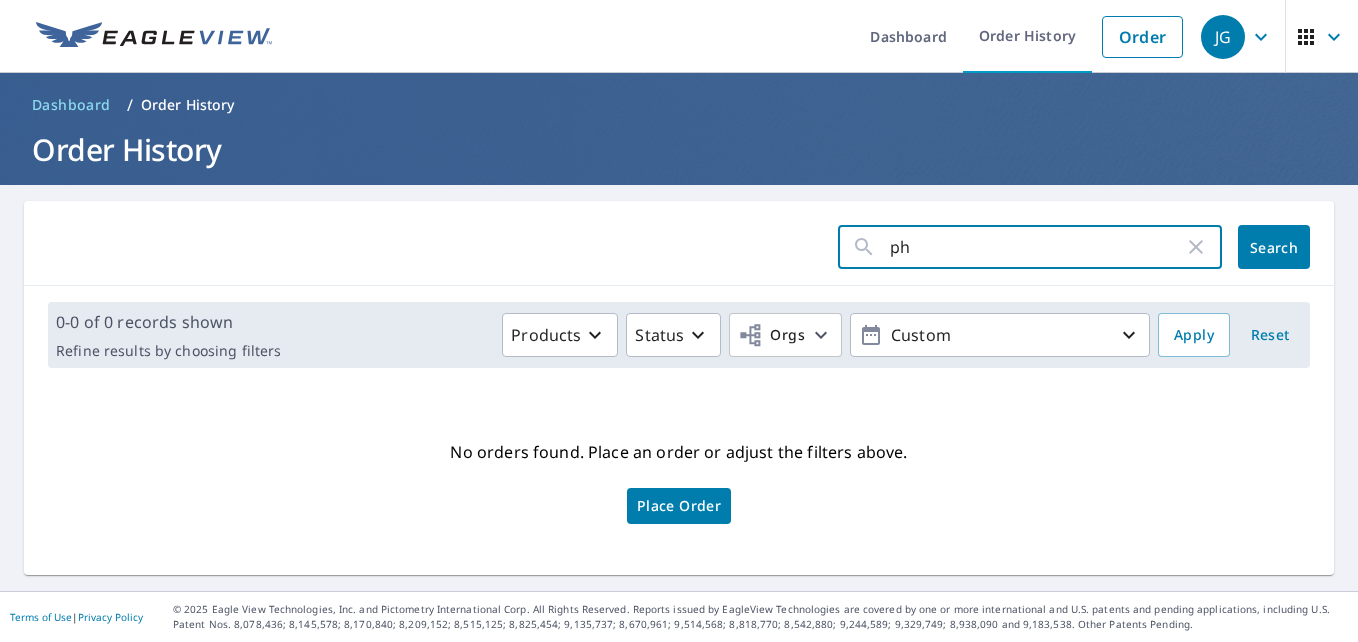type on "p" 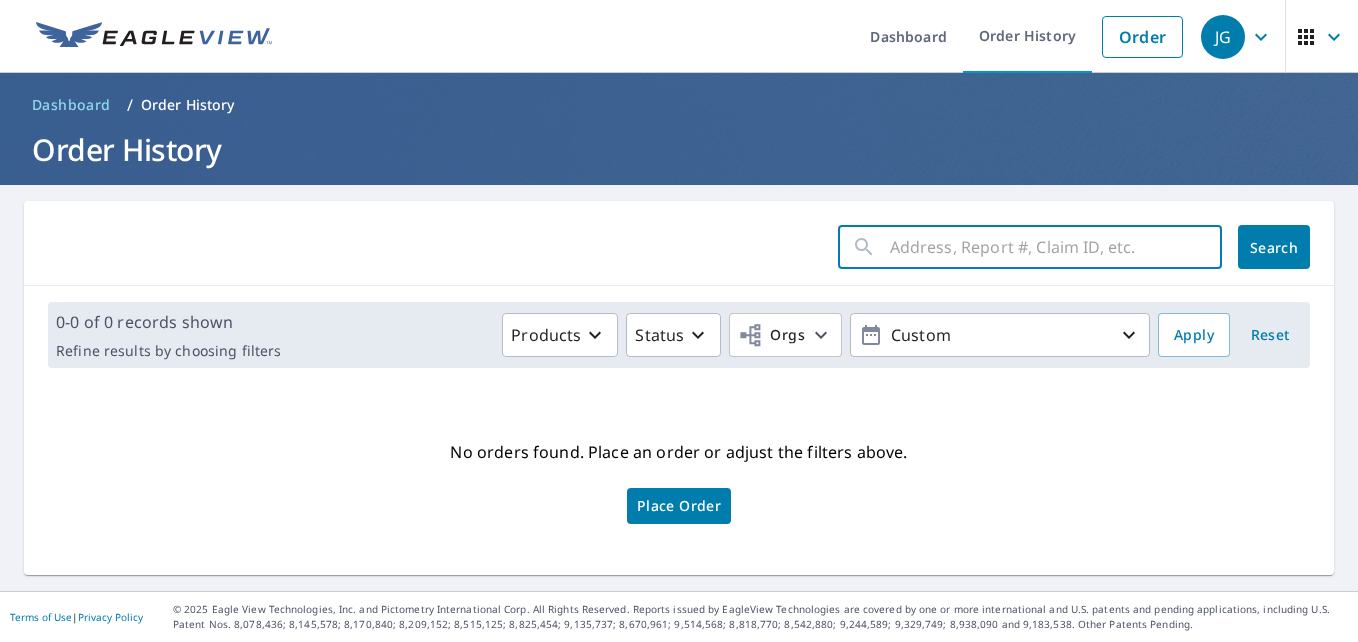 type 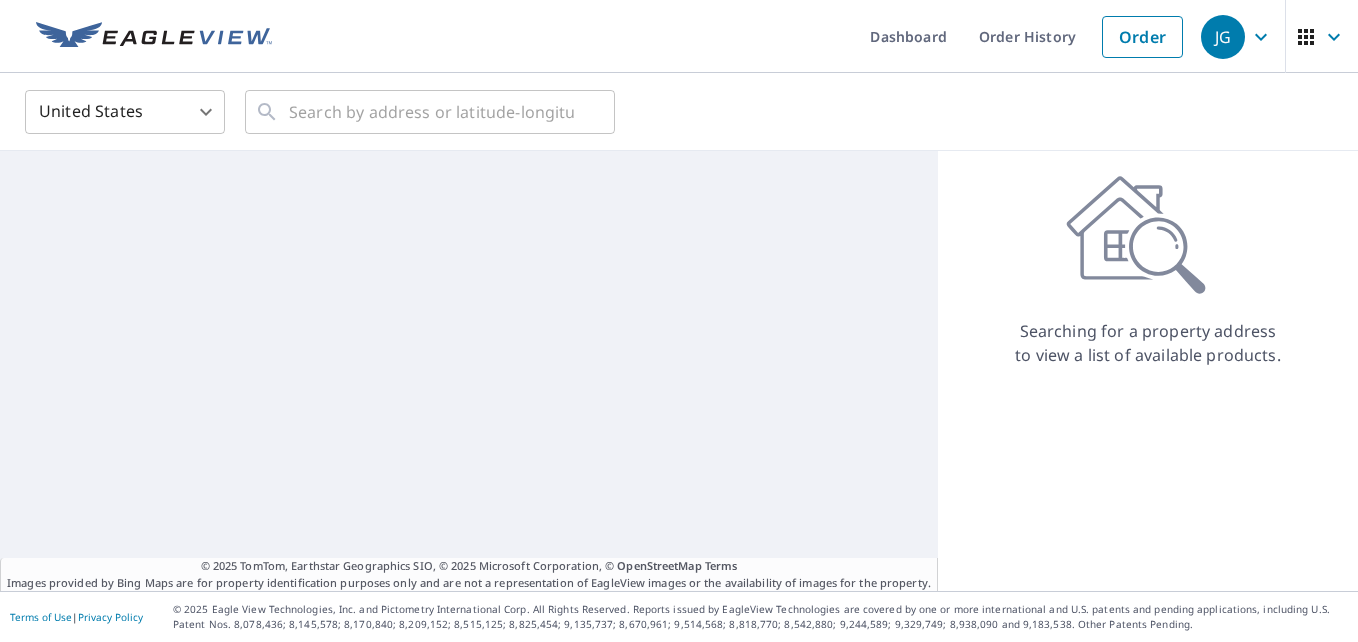 scroll, scrollTop: 0, scrollLeft: 0, axis: both 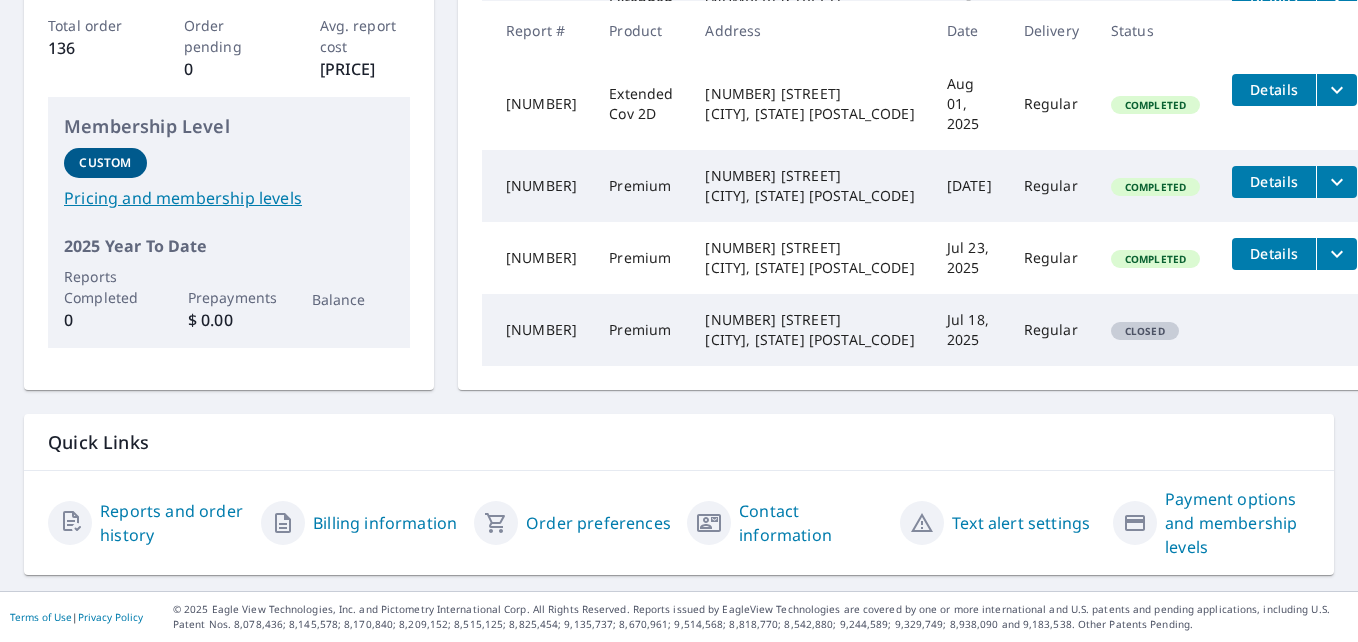 click on "Reports and order history" at bounding box center [172, 523] 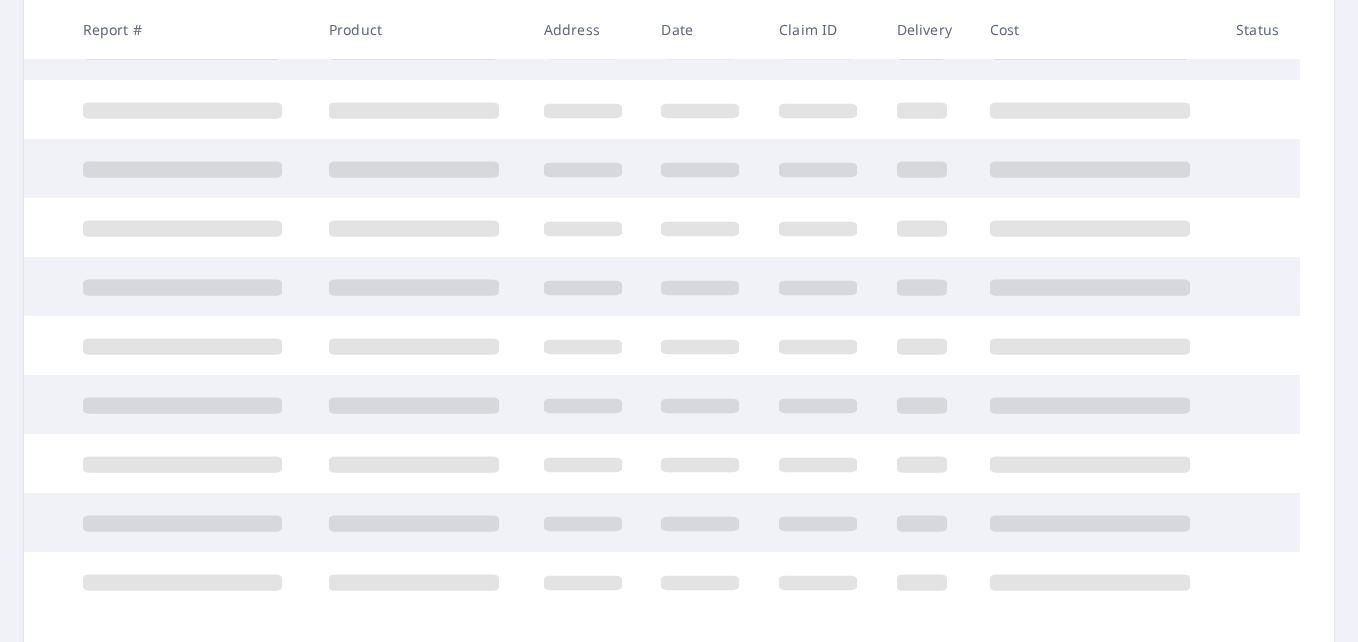 scroll, scrollTop: 400, scrollLeft: 0, axis: vertical 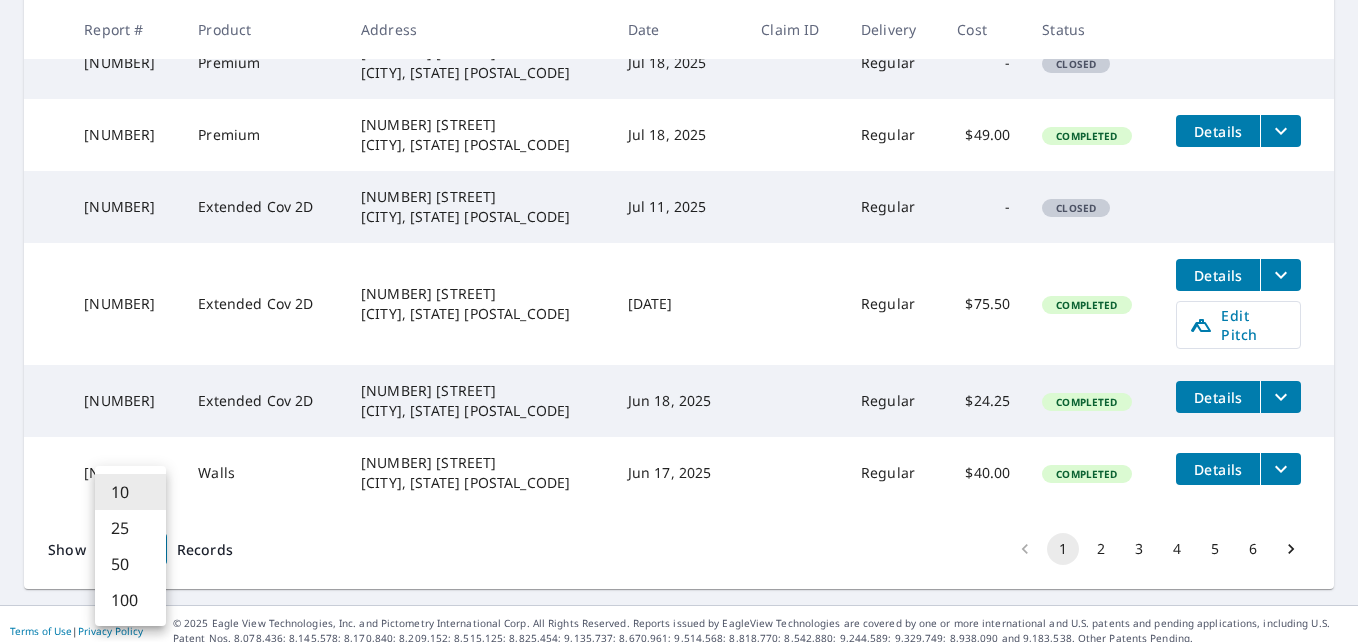 click on "[NUMBER] [STREET]
[CITY], [STATE] [POSTAL_CODE] [DATE] Regular [PRICE] Completed Details [NUMBER] Extended Cov 2D [NUMBER] [STREET]
[CITY], [STATE] [POSTAL_CODE] [DATE] Regular [PRICE] Completed Details [NUMBER] Premium [NUMBER] [STREET]
[CITY], [STATE] [POSTAL_CODE] [DATE] Regular [PRICE] Completed Details [NUMBER] Premium [NUMBER] [STREET]
[CITY], [STATE] [POSTAL_CODE] [DATE] Regular [PRICE] Completed Details [NUMBER] Premium [NUMBER] [STREET]
[CITY], [STATE] [POSTAL_CODE] [DATE] Regular - Closed [NUMBER] Premium [NUMBER] [STREET]
[CITY], [STATE] [POSTAL_CODE] [DATE] Regular [PRICE] Completed Details [NUMBER] Extended Cov 2D [NUMBER] [STREET]
[CITY], [STATE] [POSTAL_CODE] [DATE] Regular - Closed [NUMBER] Extended Cov 2D [NUMBER] [STREET]
[CITY], [STATE] [POSTAL_CODE] [DATE] Walls" at bounding box center [679, 321] 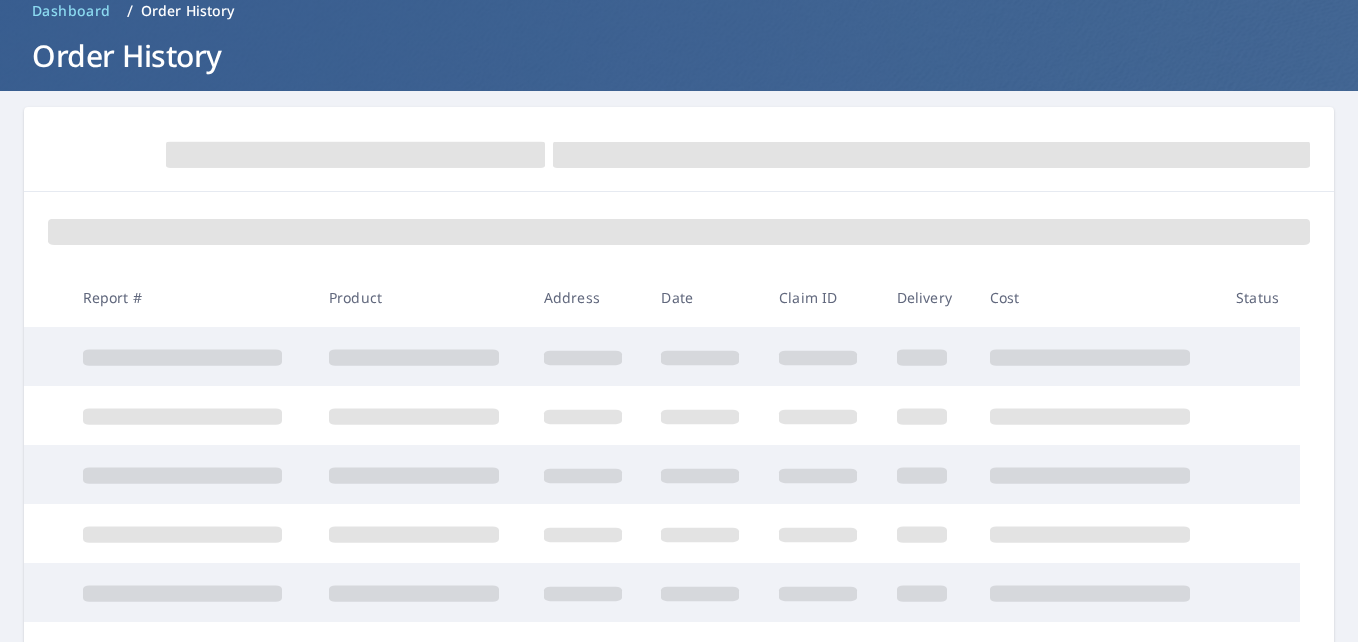 scroll, scrollTop: 0, scrollLeft: 0, axis: both 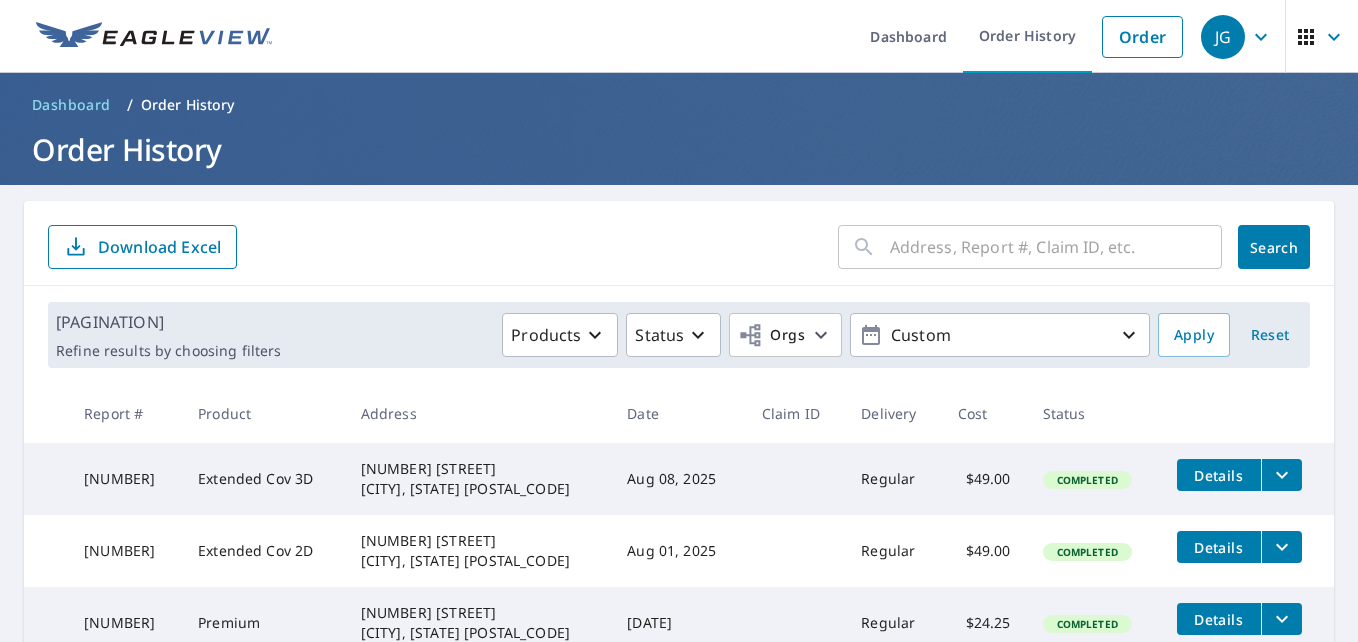 click on "Dashboard Order History Order" at bounding box center (738, 36) 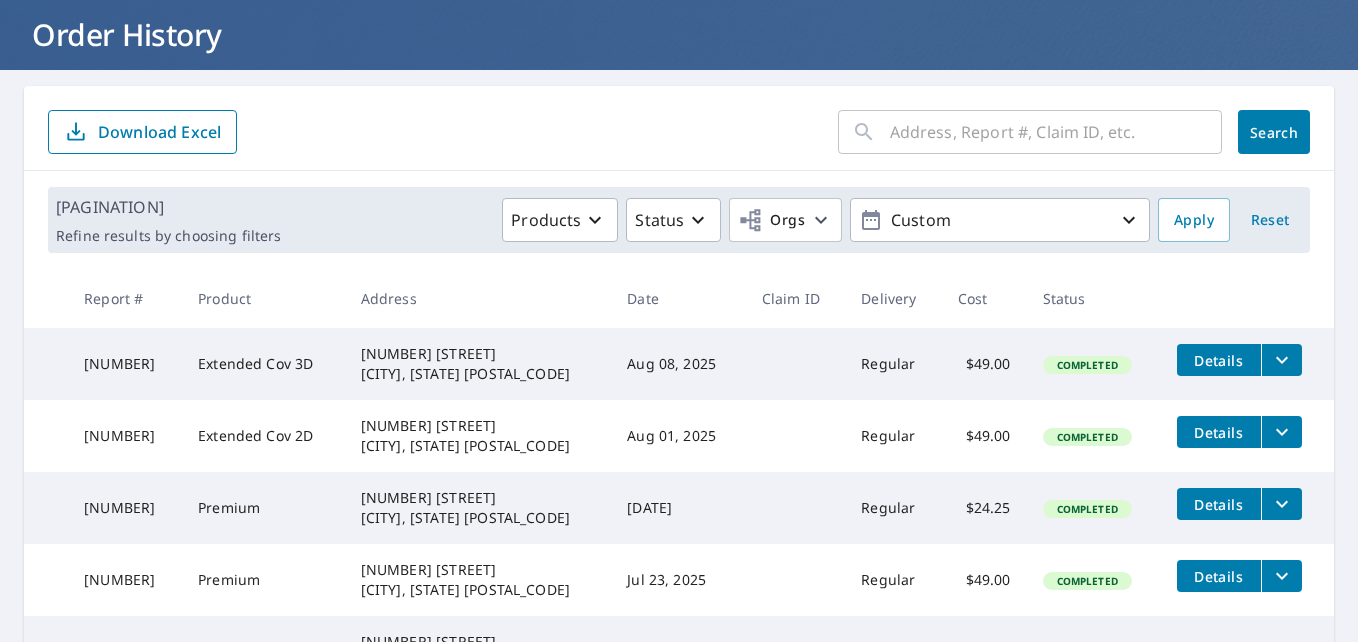 scroll, scrollTop: 0, scrollLeft: 0, axis: both 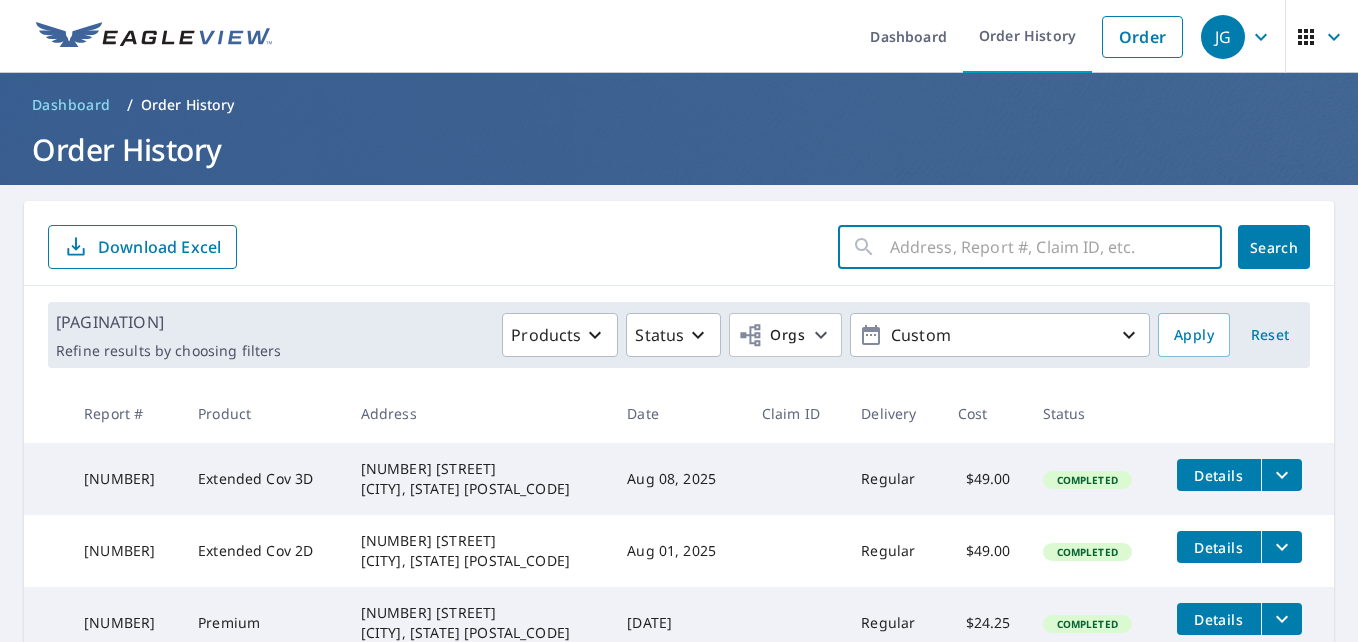 click at bounding box center [1056, 247] 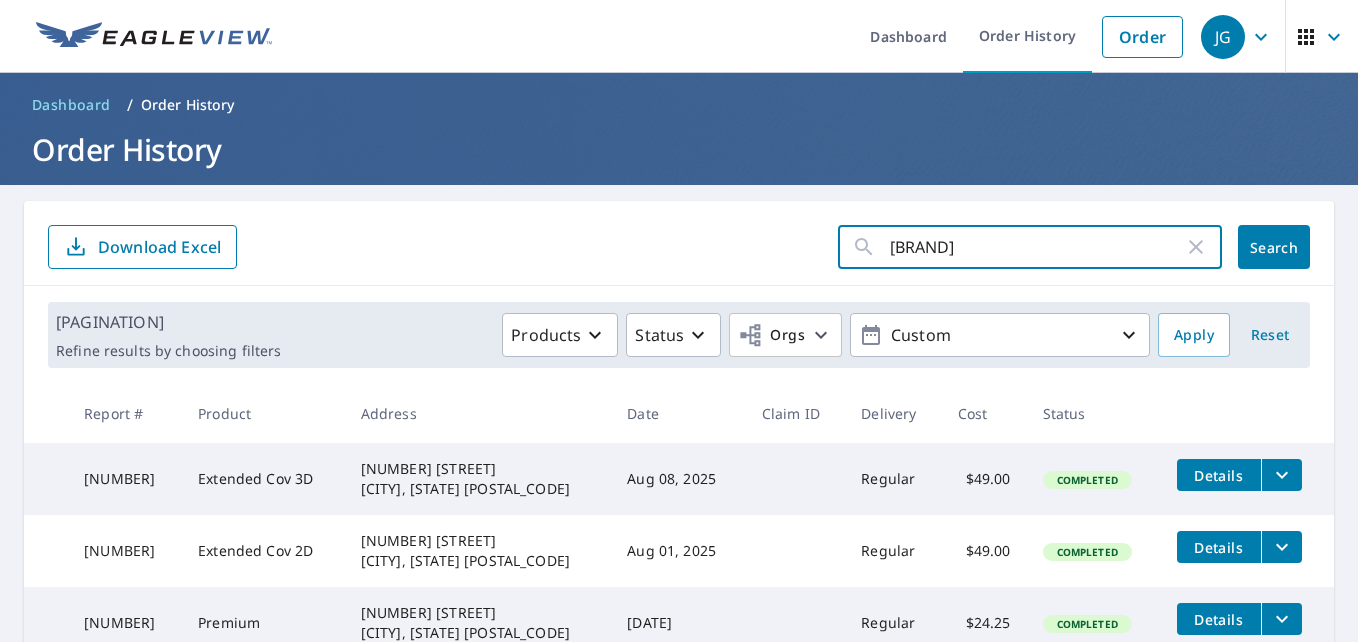 type on "[BRAND]" 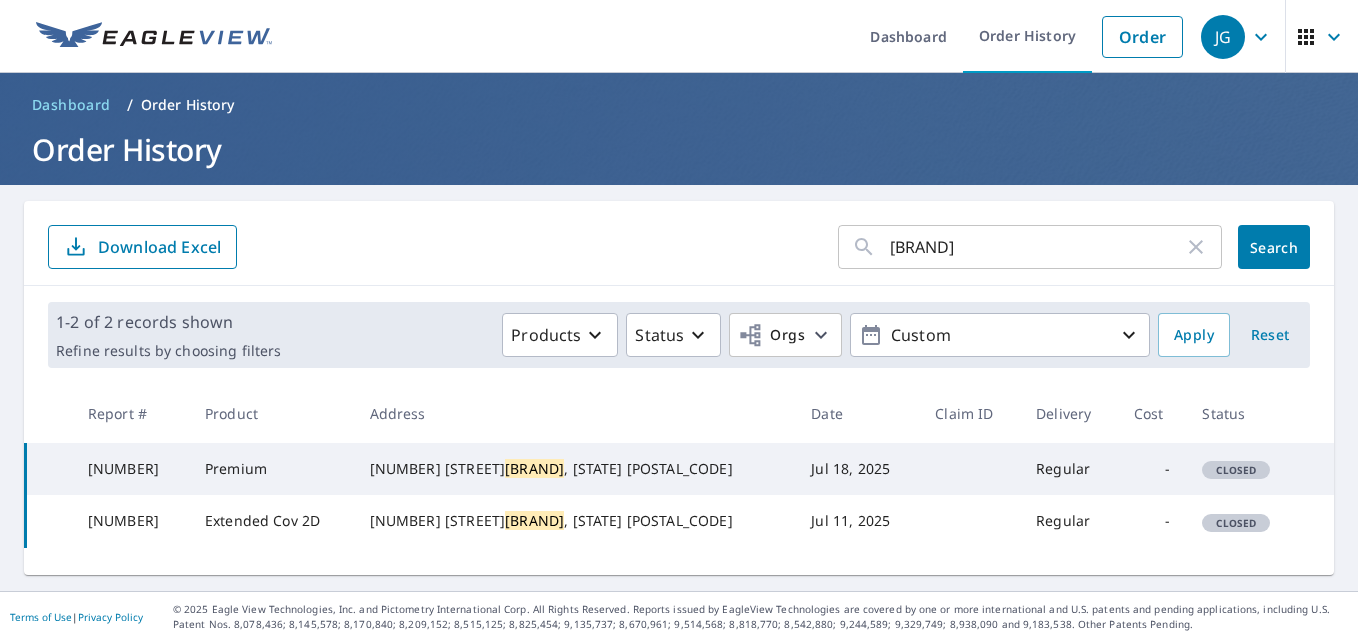 click 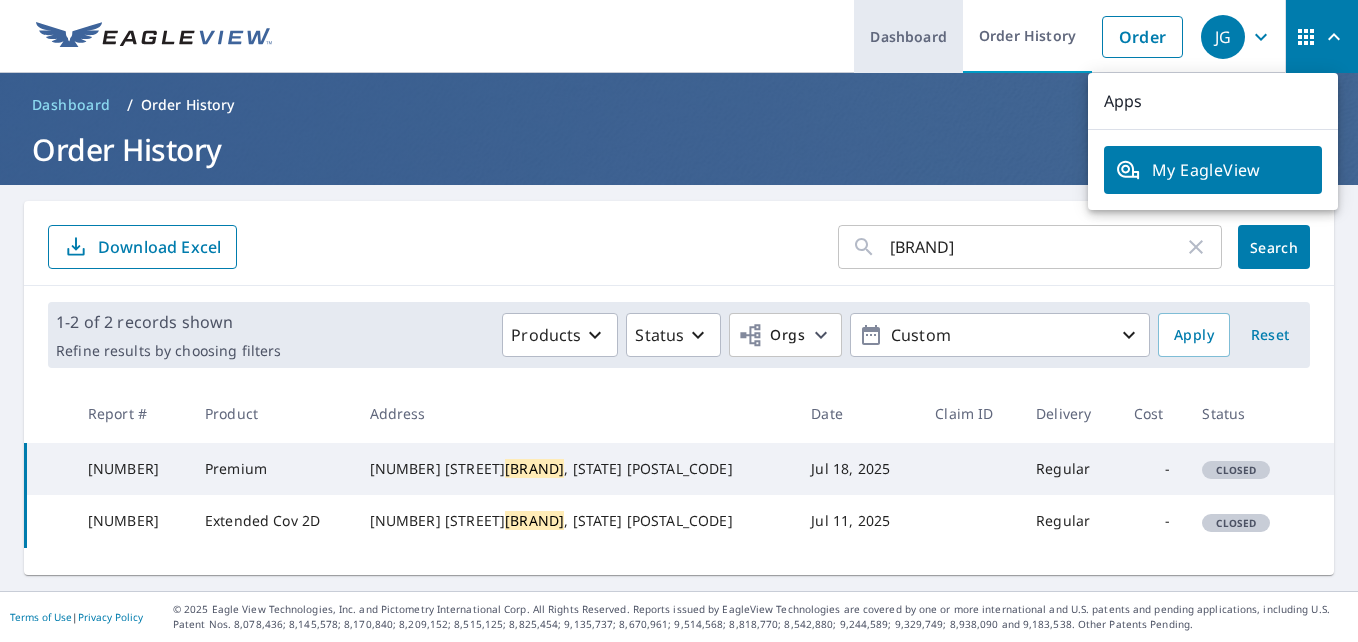 click on "Dashboard" at bounding box center [908, 36] 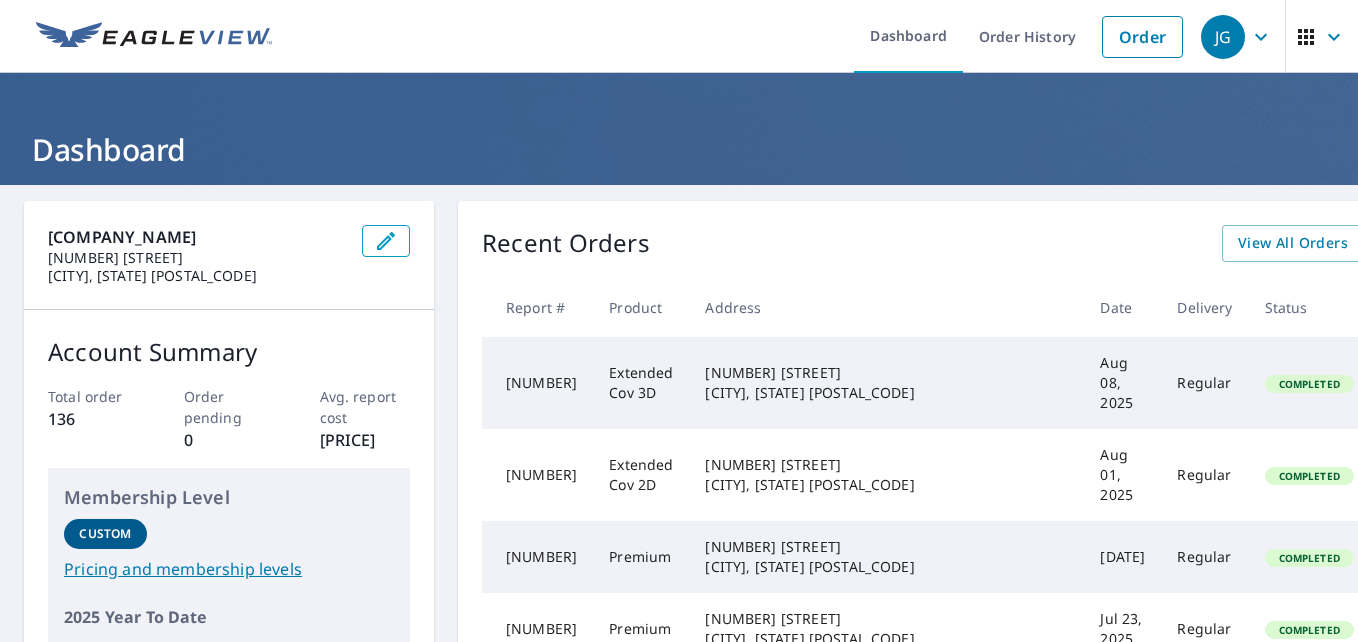 click on "Dashboard Order History Order" at bounding box center [738, 36] 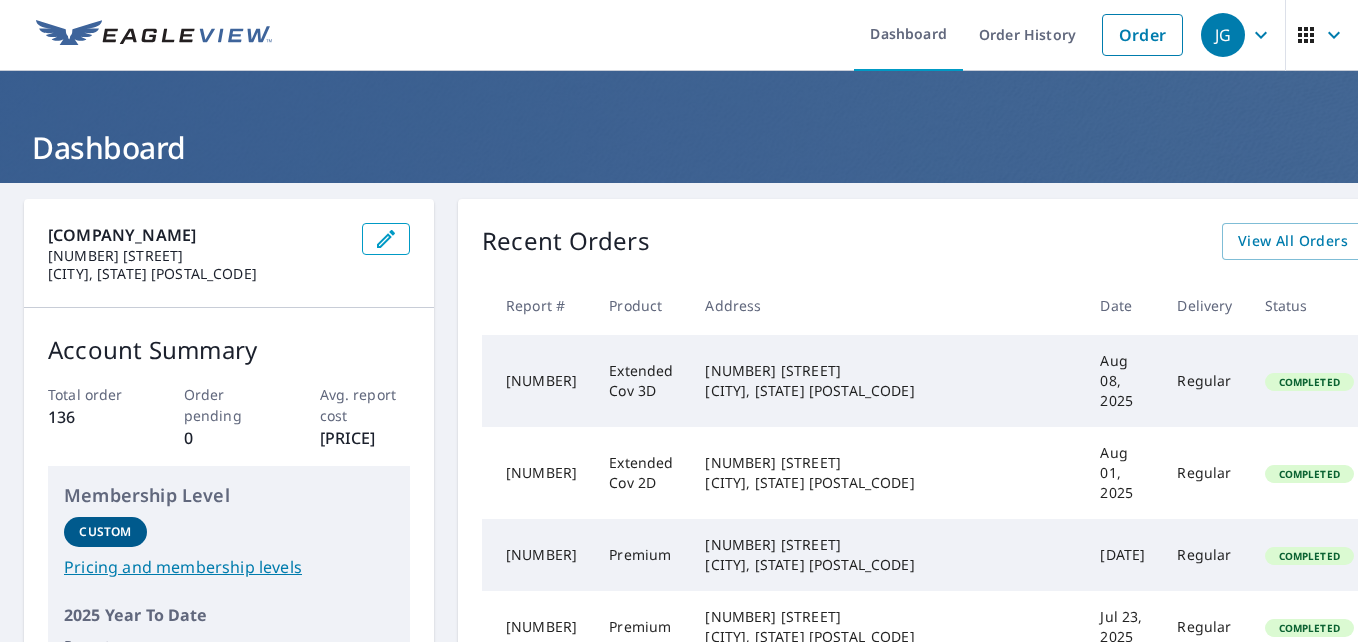 scroll, scrollTop: 0, scrollLeft: 0, axis: both 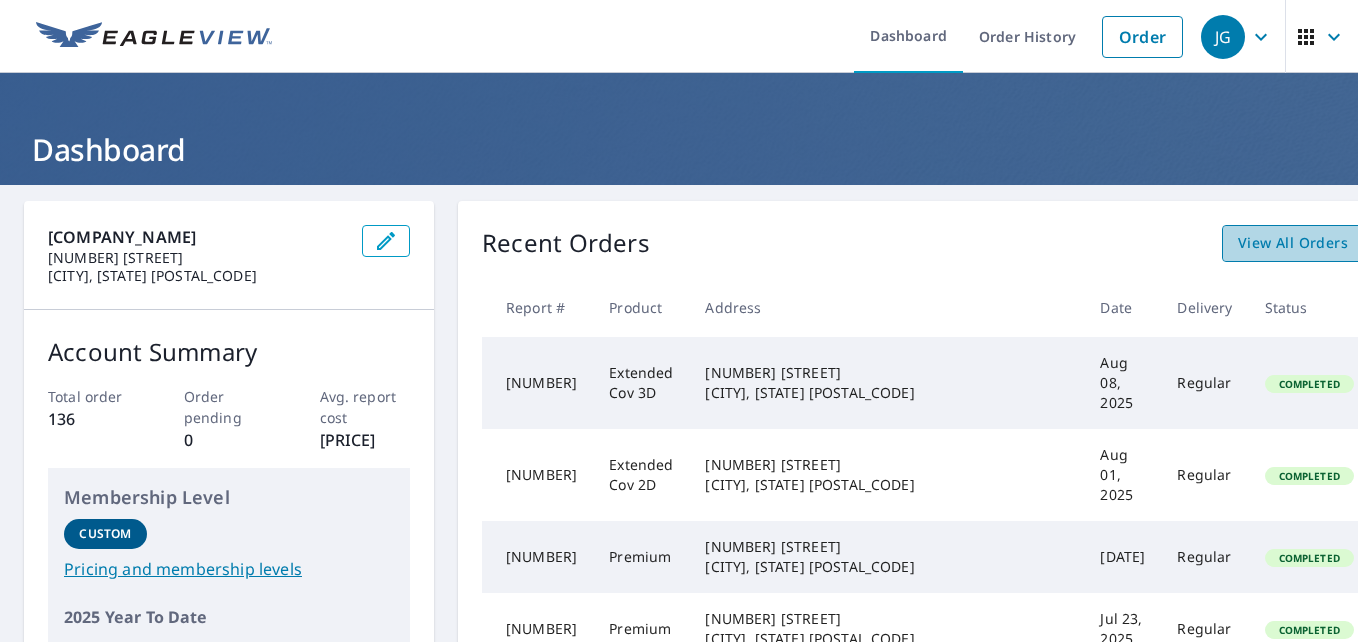 click on "View All Orders" at bounding box center (1293, 243) 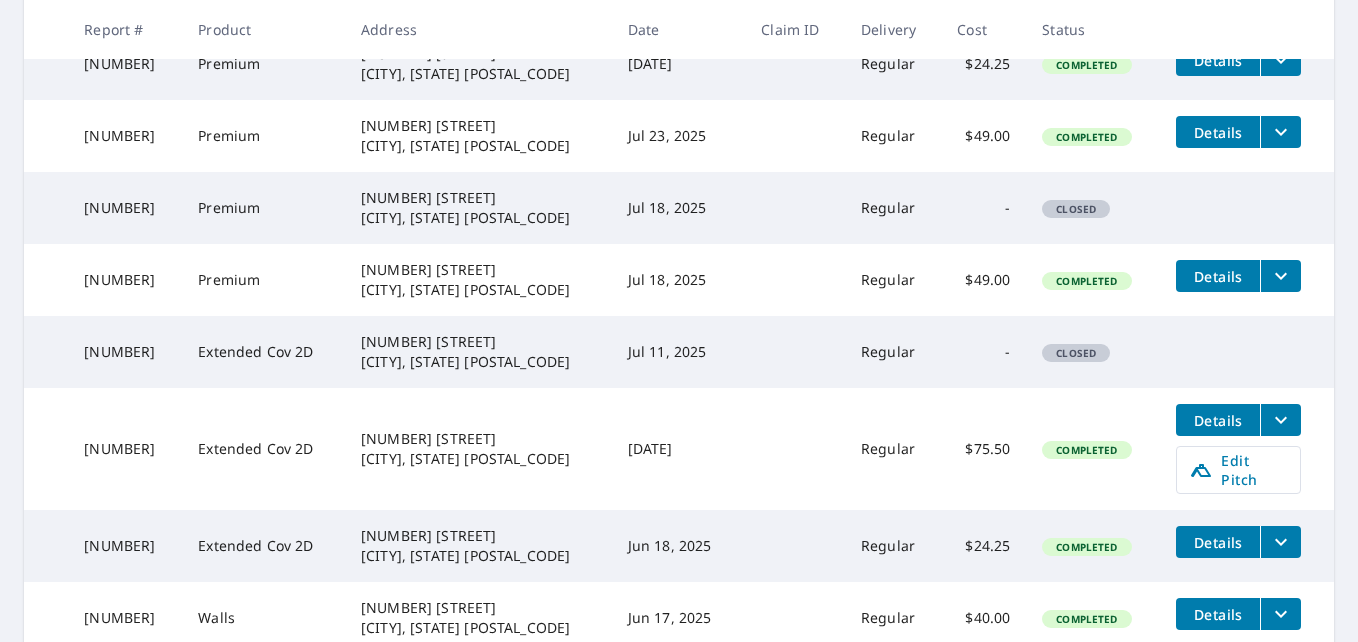 scroll, scrollTop: 704, scrollLeft: 0, axis: vertical 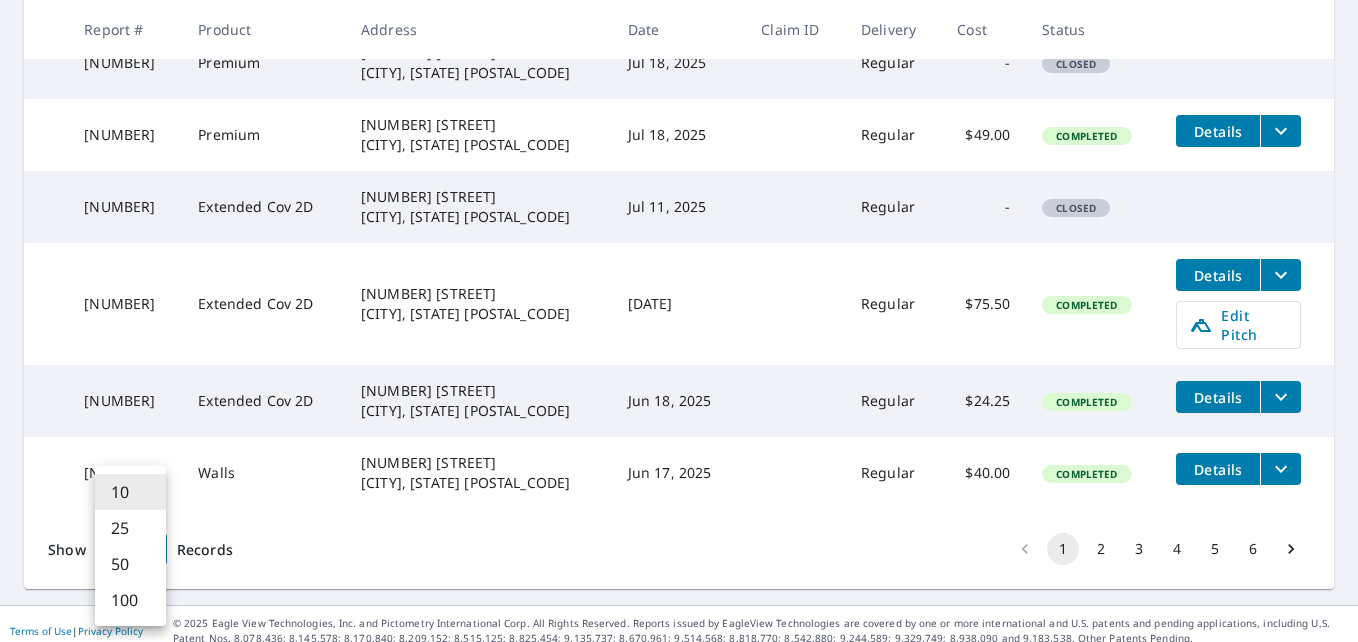 click on "[NUMBER] [STREET]
[CITY], [STATE] [POSTAL_CODE] [DATE] Regular [PRICE] Completed Details [NUMBER] Extended Cov 2D [NUMBER] [STREET]
[CITY], [STATE] [POSTAL_CODE] [DATE] Regular [PRICE] Completed Details [NUMBER] Premium [NUMBER] [STREET]
[CITY], [STATE] [POSTAL_CODE] [DATE] Regular [PRICE] Completed Details [NUMBER] Premium [NUMBER] [STREET]
[CITY], [STATE] [POSTAL_CODE] [DATE] Regular [PRICE] Completed Details [NUMBER] Premium [NUMBER] [STREET]
[CITY], [STATE] [POSTAL_CODE] [DATE] Regular - Closed [NUMBER] Premium [NUMBER] [STREET]
[CITY], [STATE] [POSTAL_CODE] [DATE] Regular [PRICE] Completed Details [NUMBER] Extended Cov 2D [NUMBER] [STREET]
[CITY], [STATE] [POSTAL_CODE] [DATE] Regular - Closed [NUMBER] Extended Cov 2D [NUMBER] [STREET]
[CITY], [STATE] [POSTAL_CODE] [DATE] Walls" at bounding box center (679, 321) 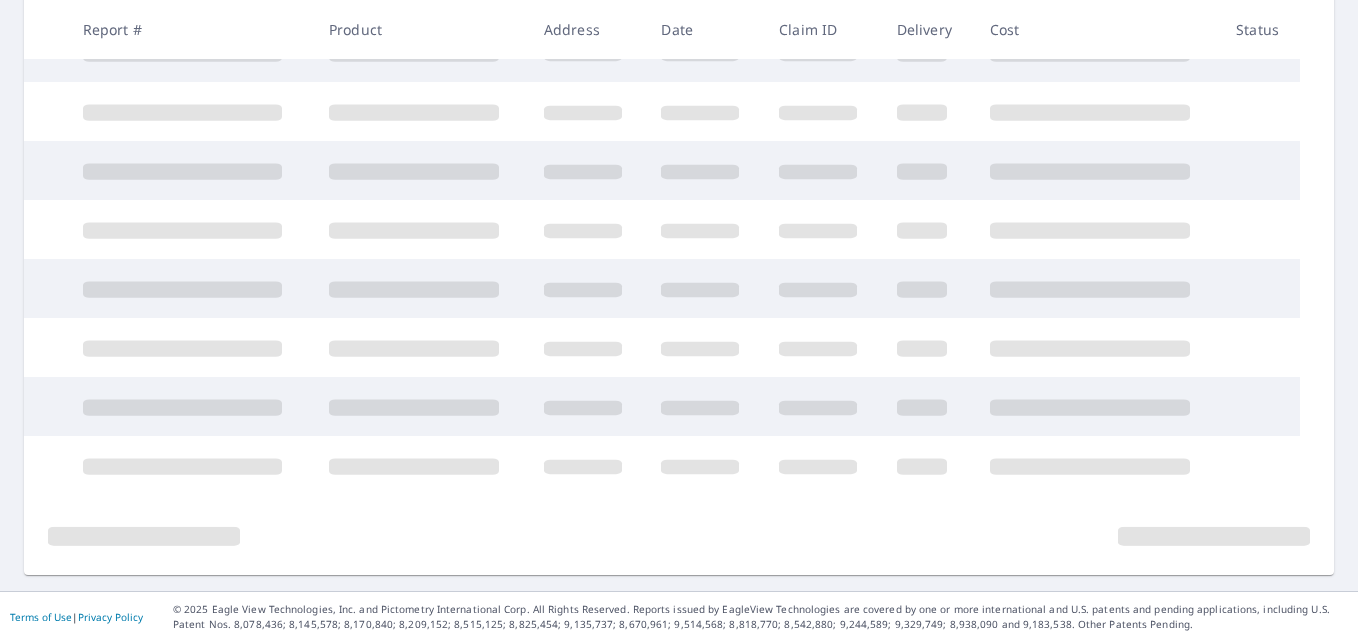 scroll, scrollTop: 0, scrollLeft: 0, axis: both 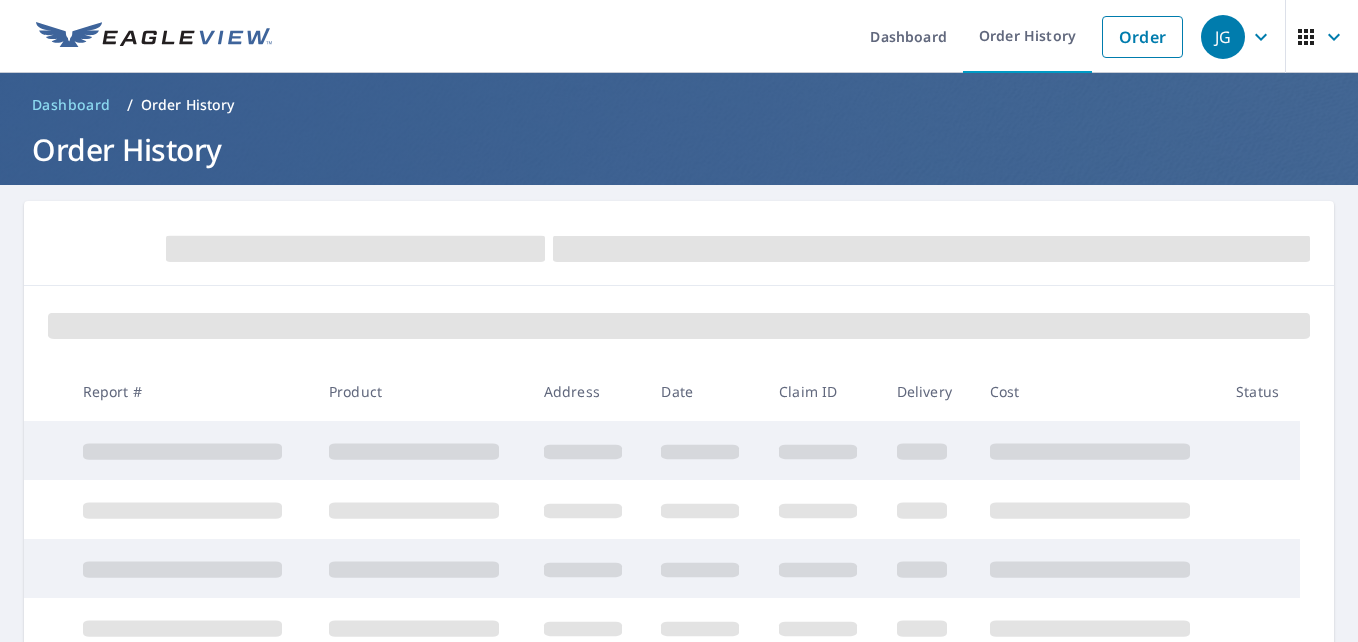 drag, startPoint x: 644, startPoint y: 39, endPoint x: 633, endPoint y: 44, distance: 12.083046 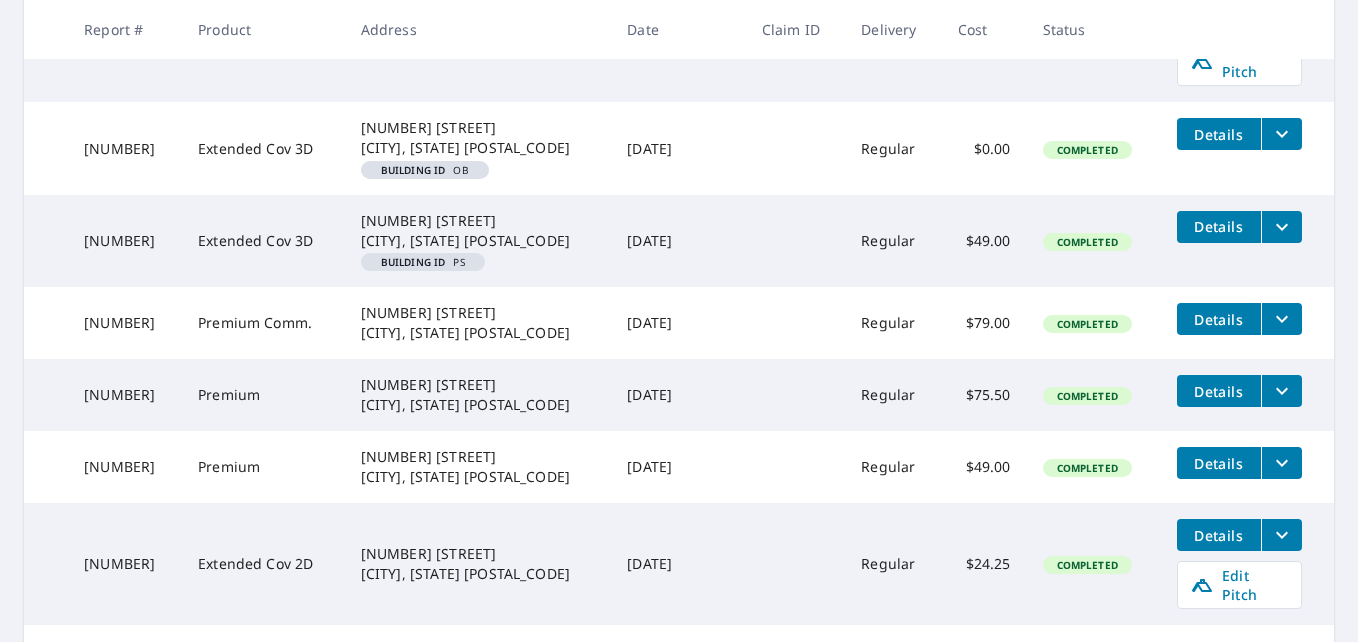 scroll, scrollTop: 4150, scrollLeft: 0, axis: vertical 